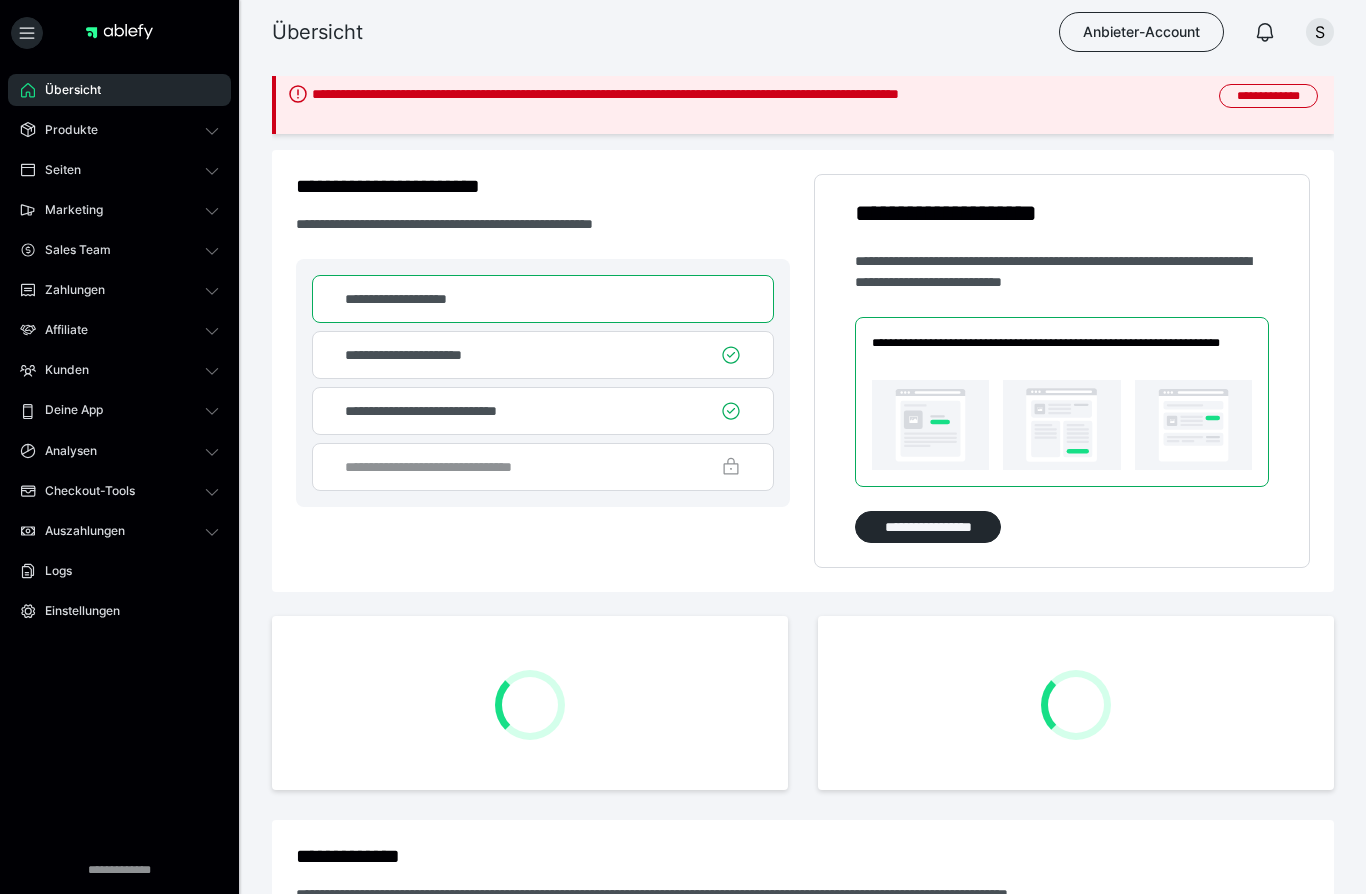 scroll, scrollTop: 0, scrollLeft: 0, axis: both 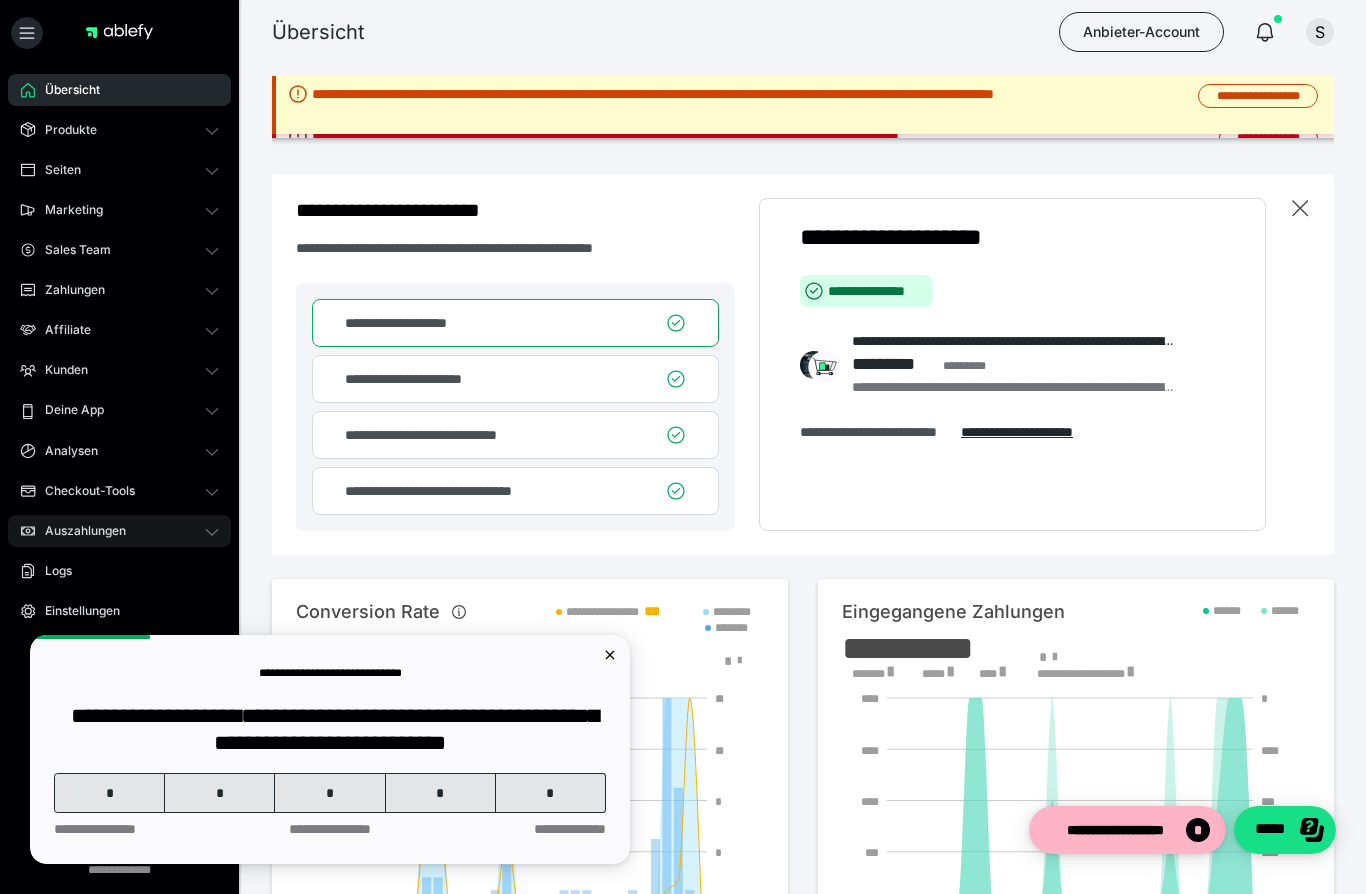 click on "Auszahlungen" at bounding box center (78, 531) 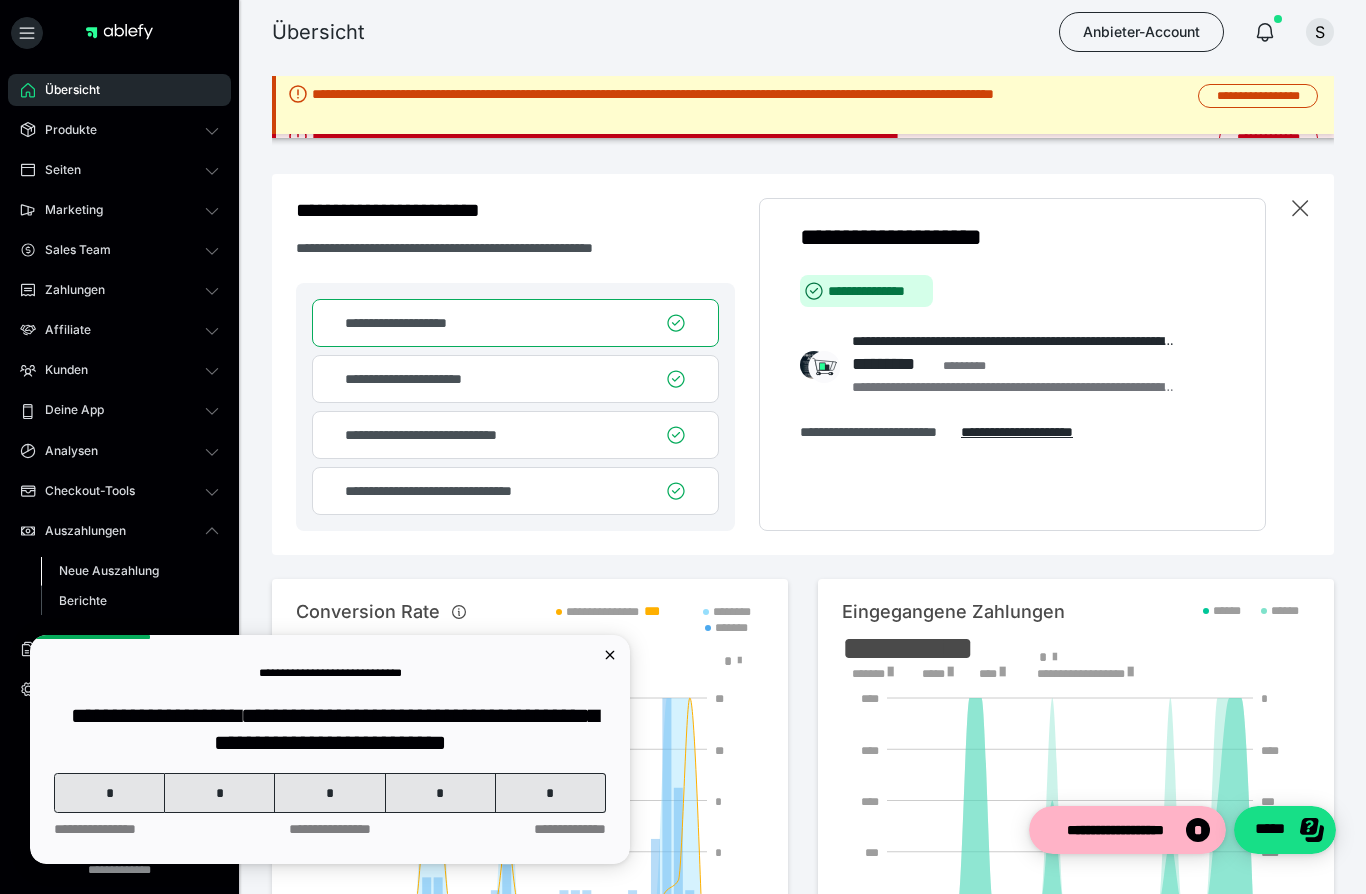 click on "Neue Auszahlung" at bounding box center [109, 570] 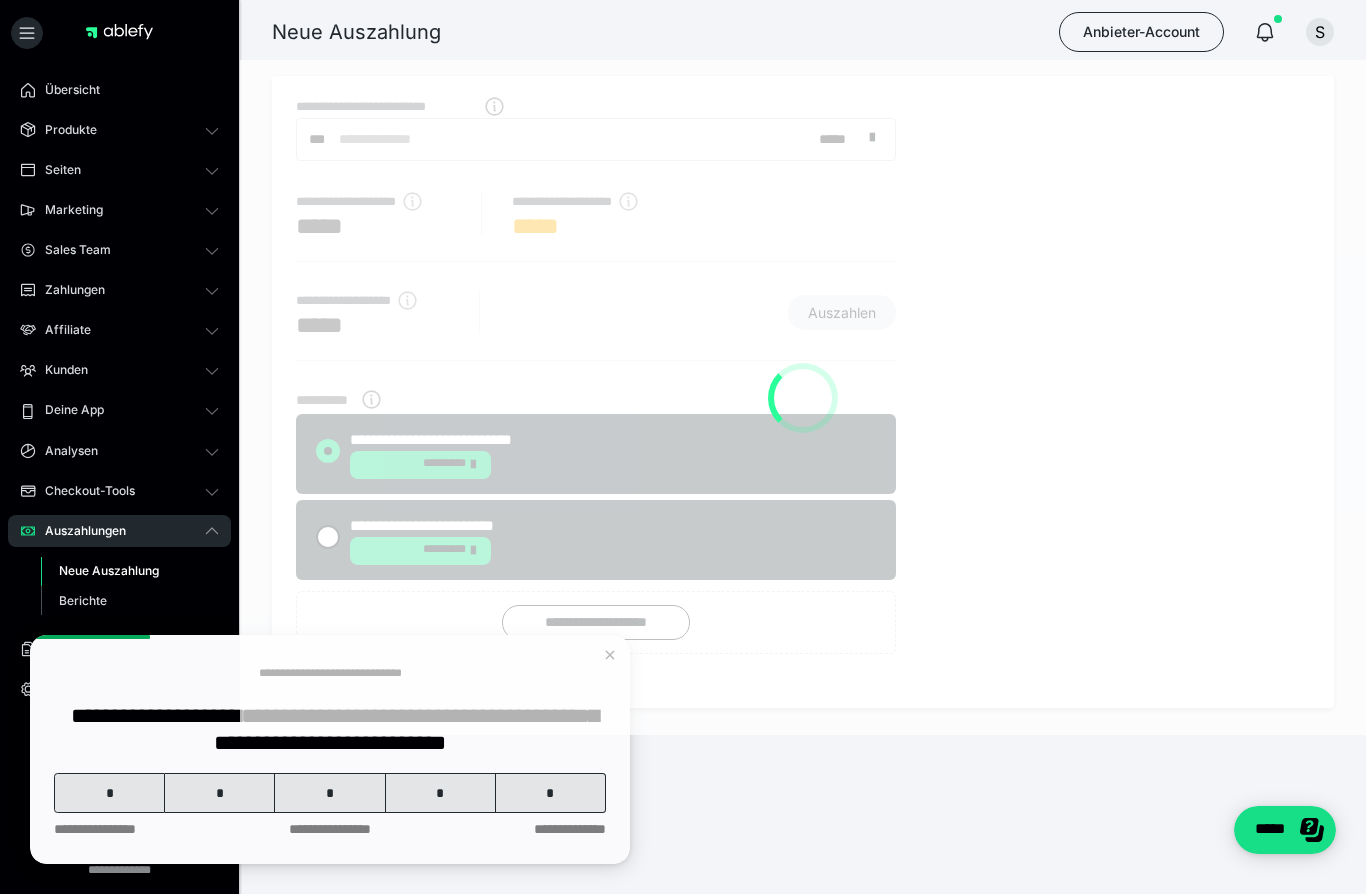 radio on "****" 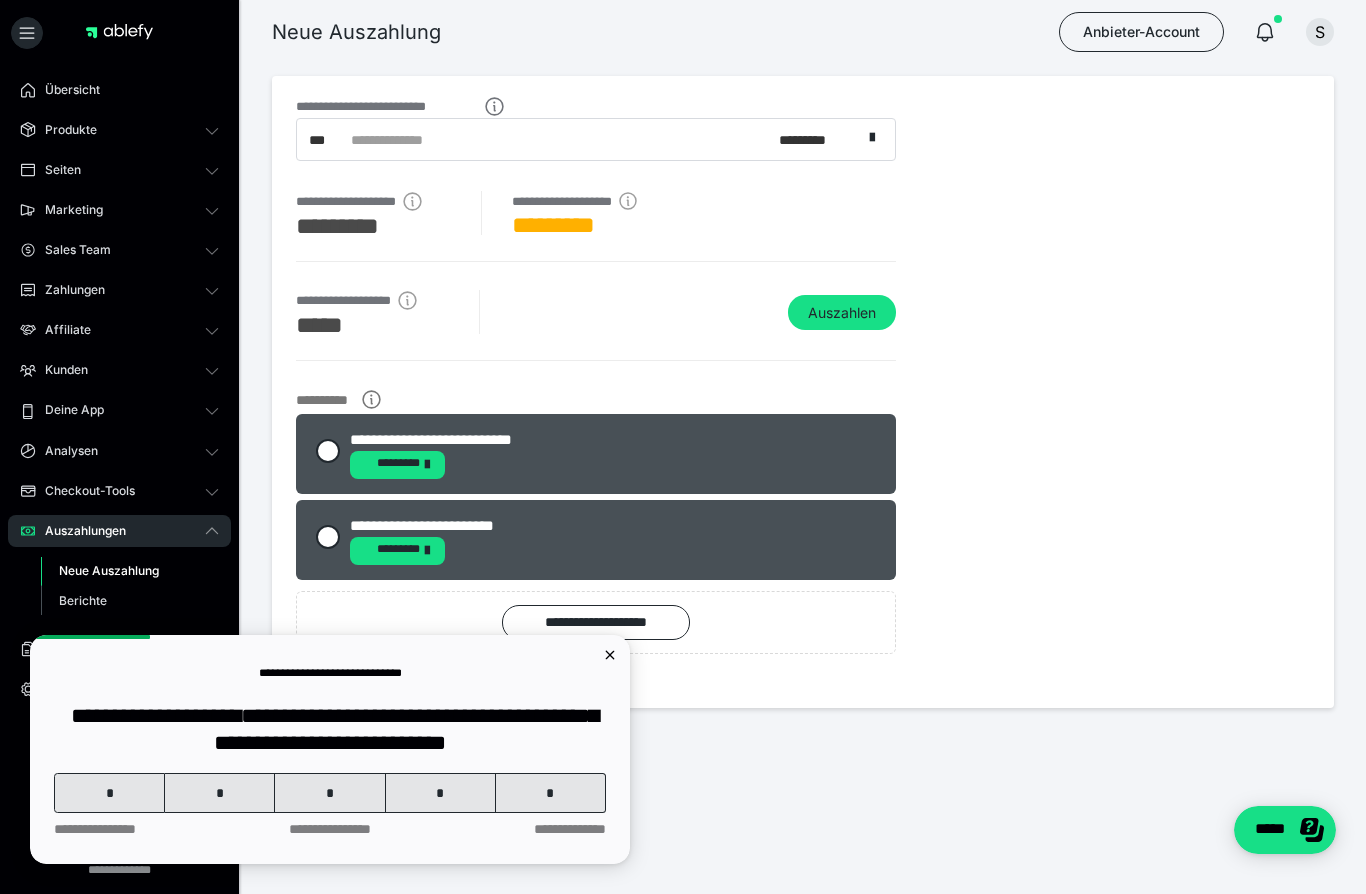 click on "Neue Auszahlung" at bounding box center (109, 570) 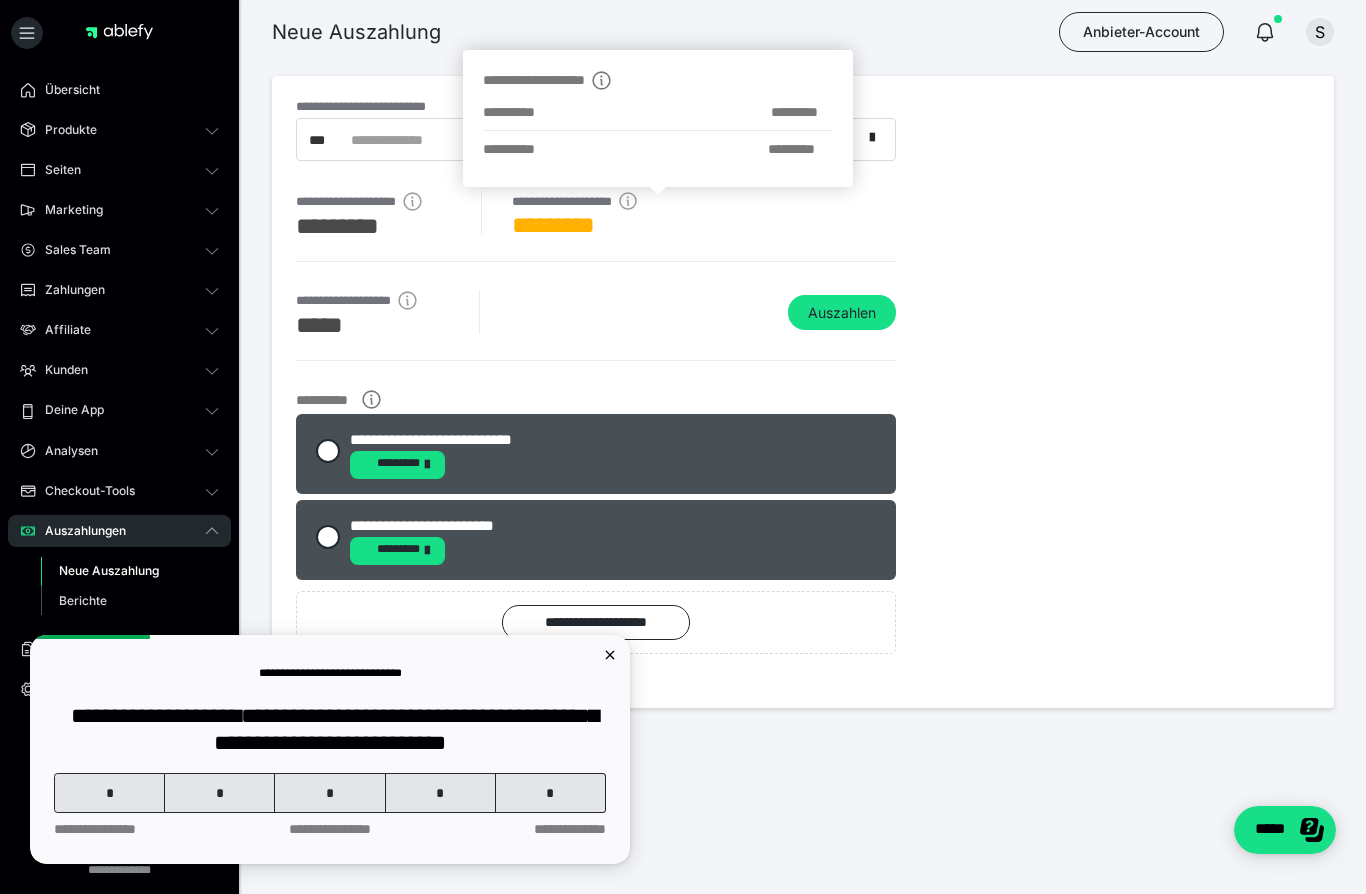 click on "**********" at bounding box center [803, 392] 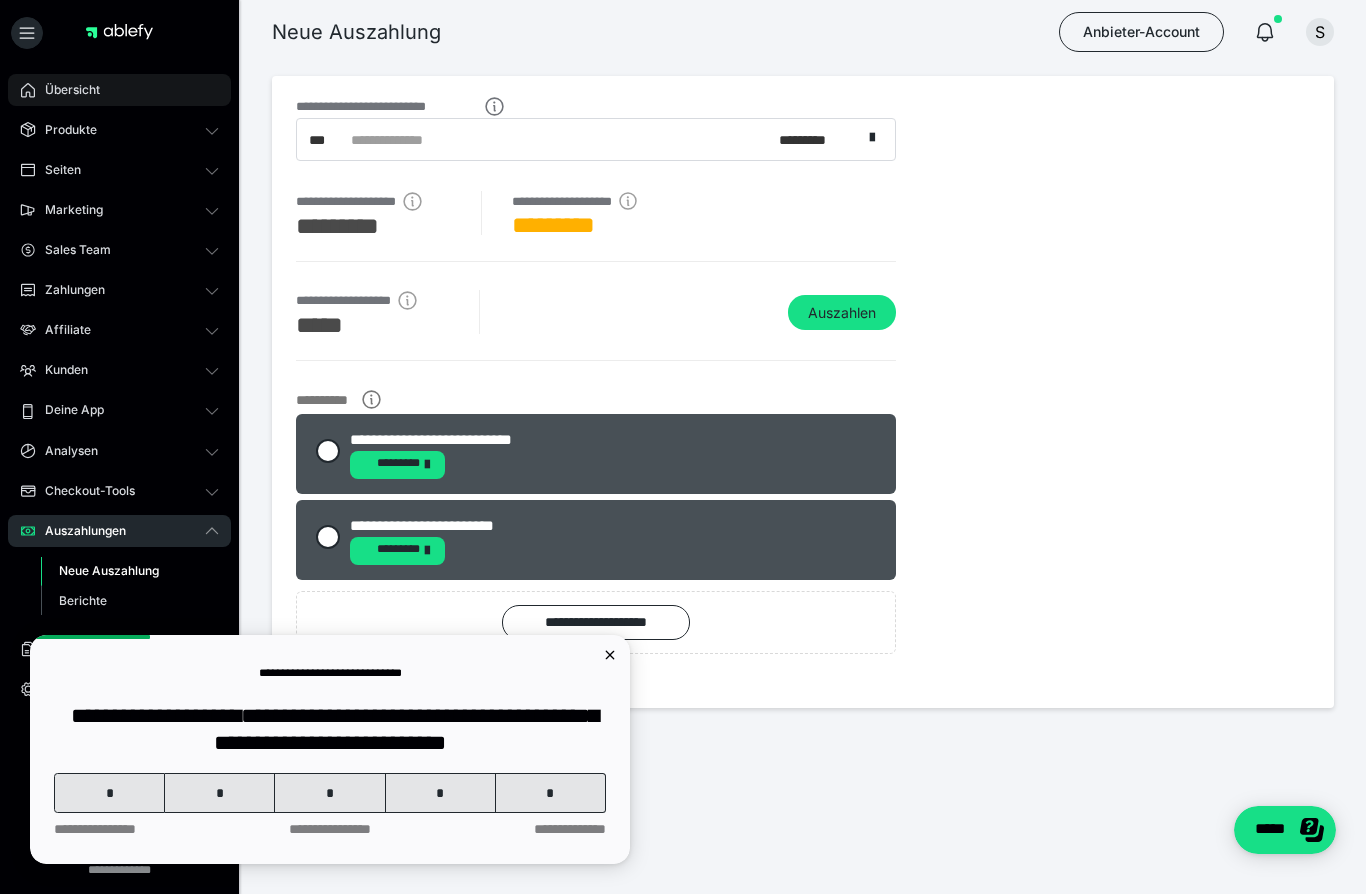 click on "Übersicht" at bounding box center (65, 90) 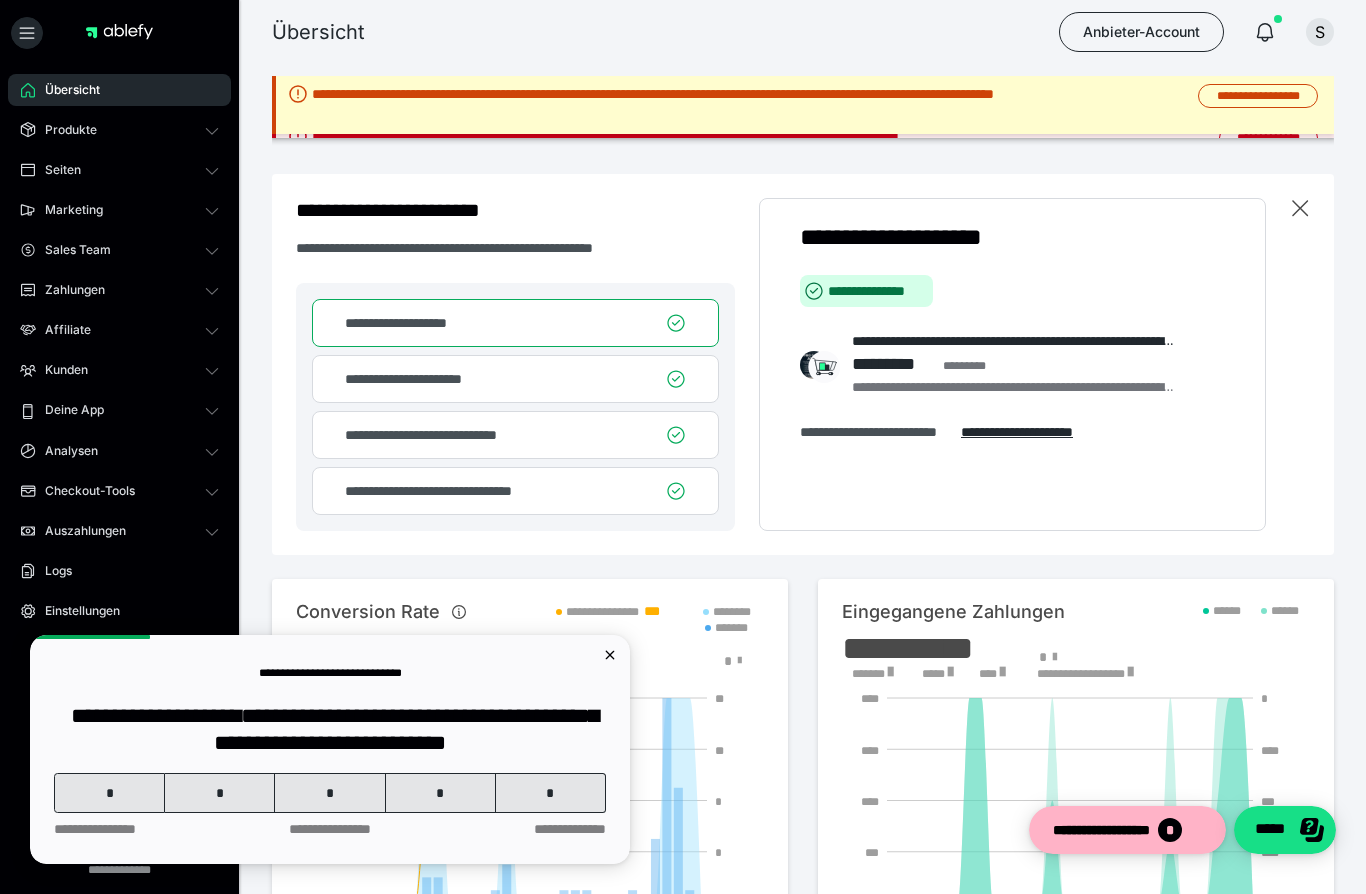 scroll, scrollTop: 0, scrollLeft: 0, axis: both 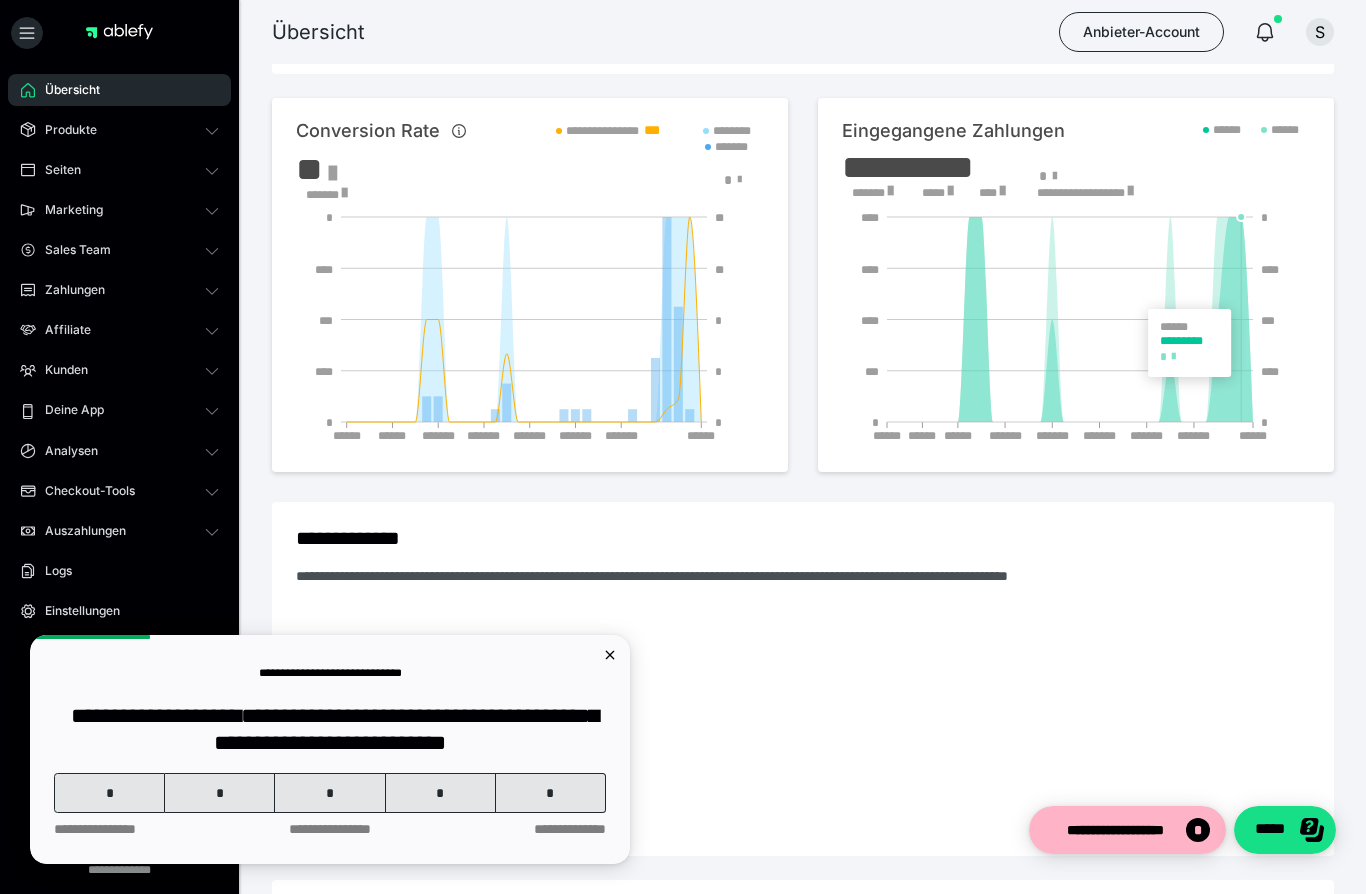 click 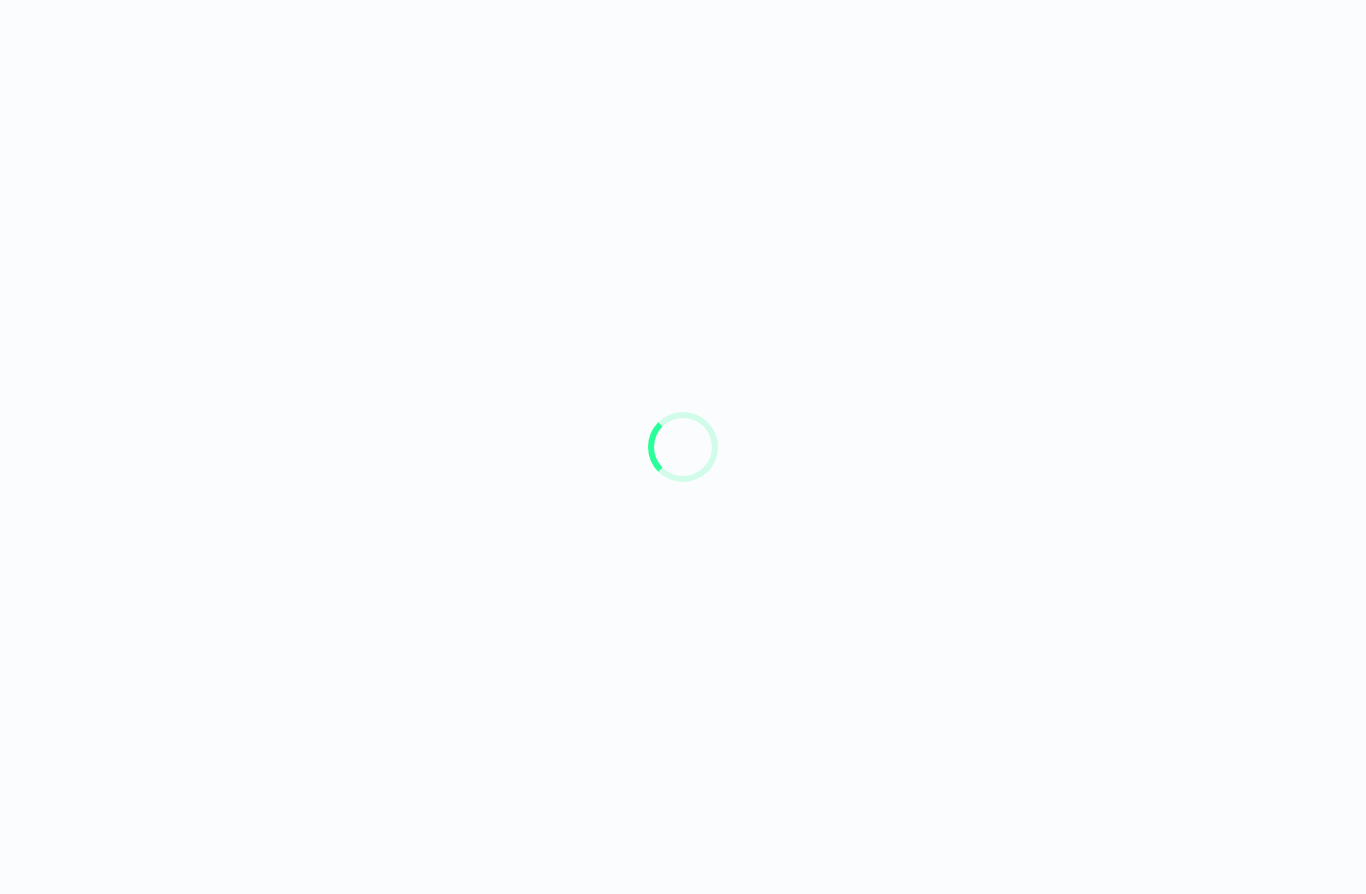 scroll, scrollTop: 0, scrollLeft: 0, axis: both 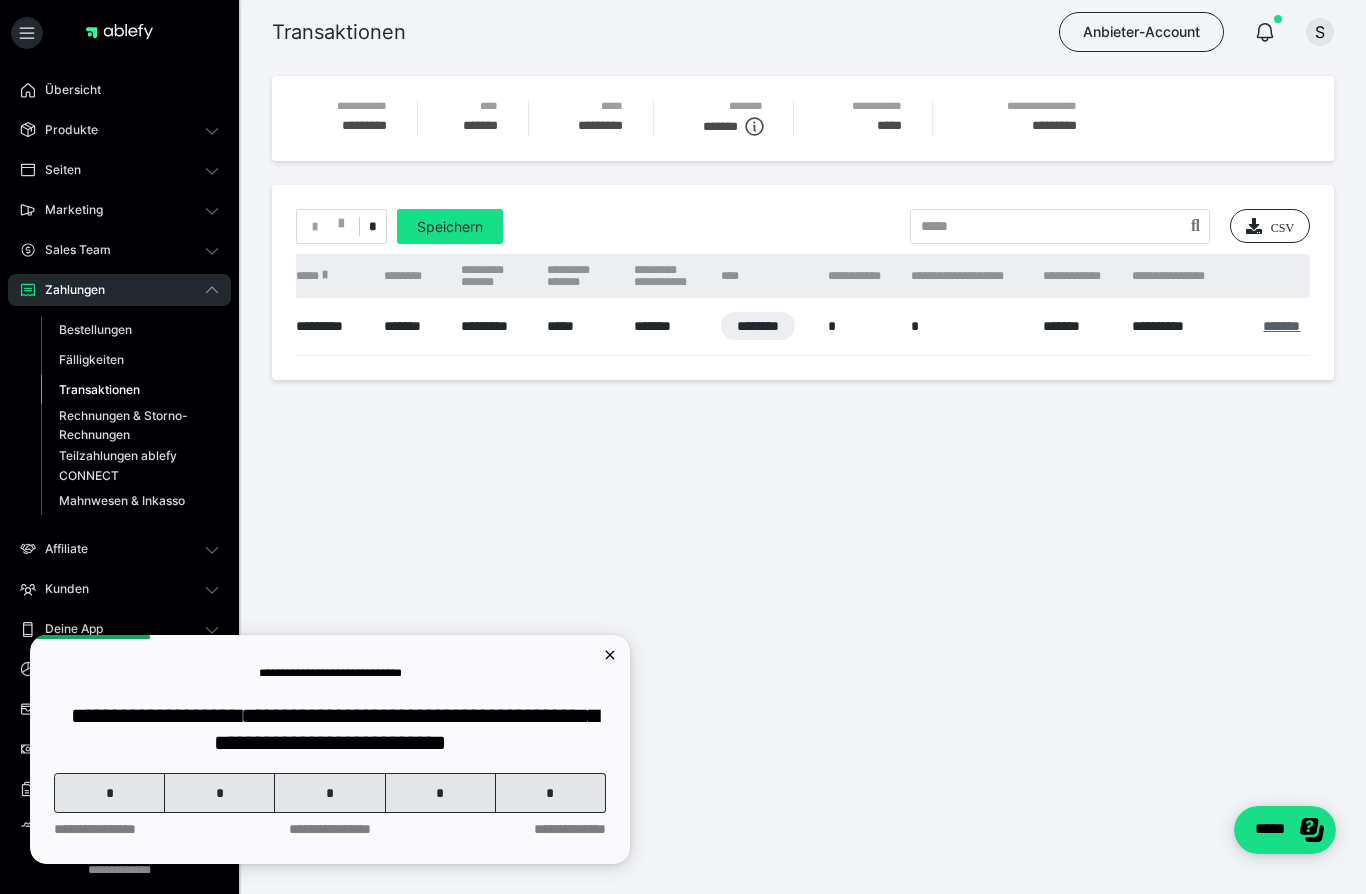 click on "*******" at bounding box center [1281, 326] 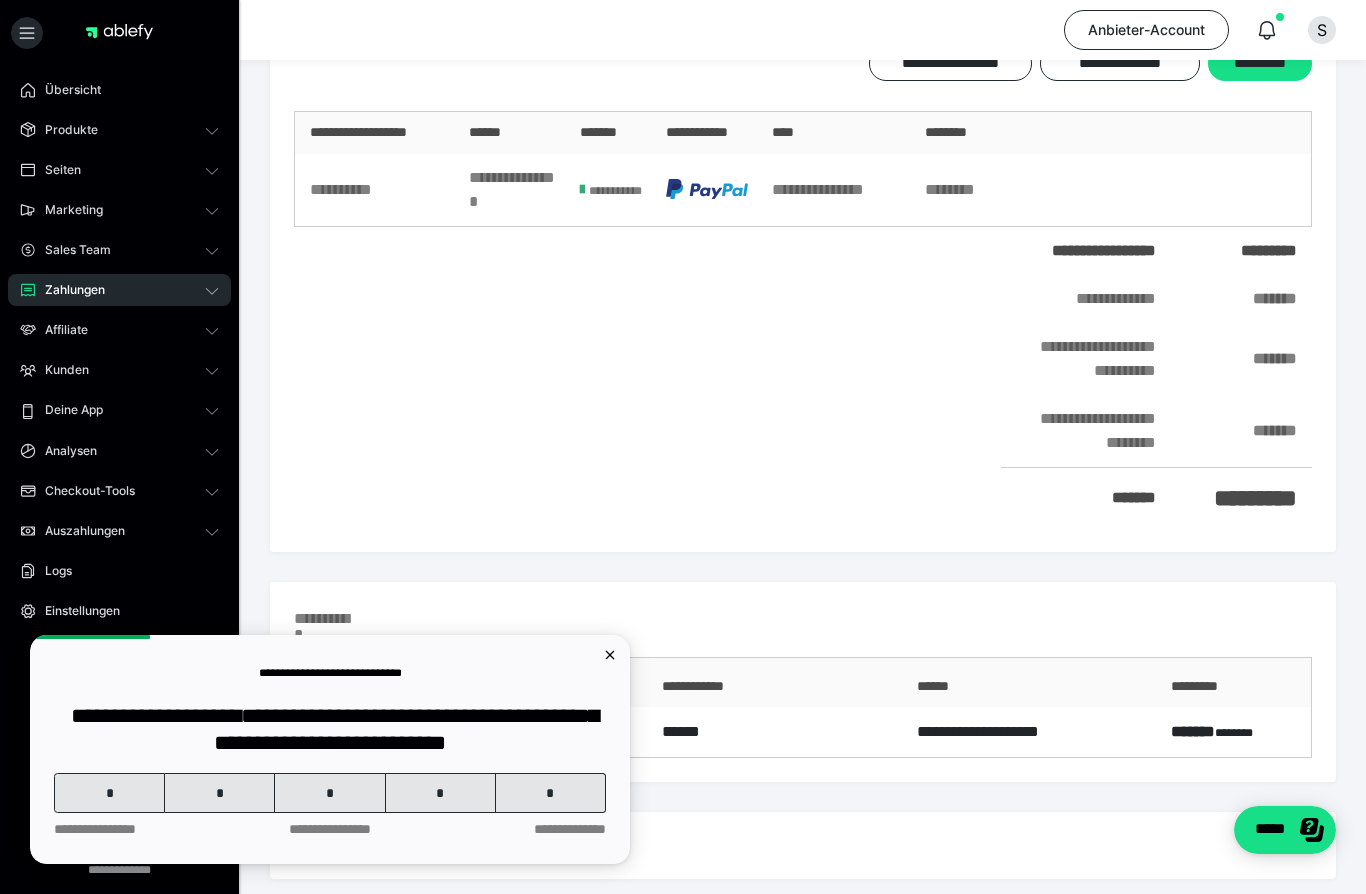 scroll, scrollTop: 160, scrollLeft: 0, axis: vertical 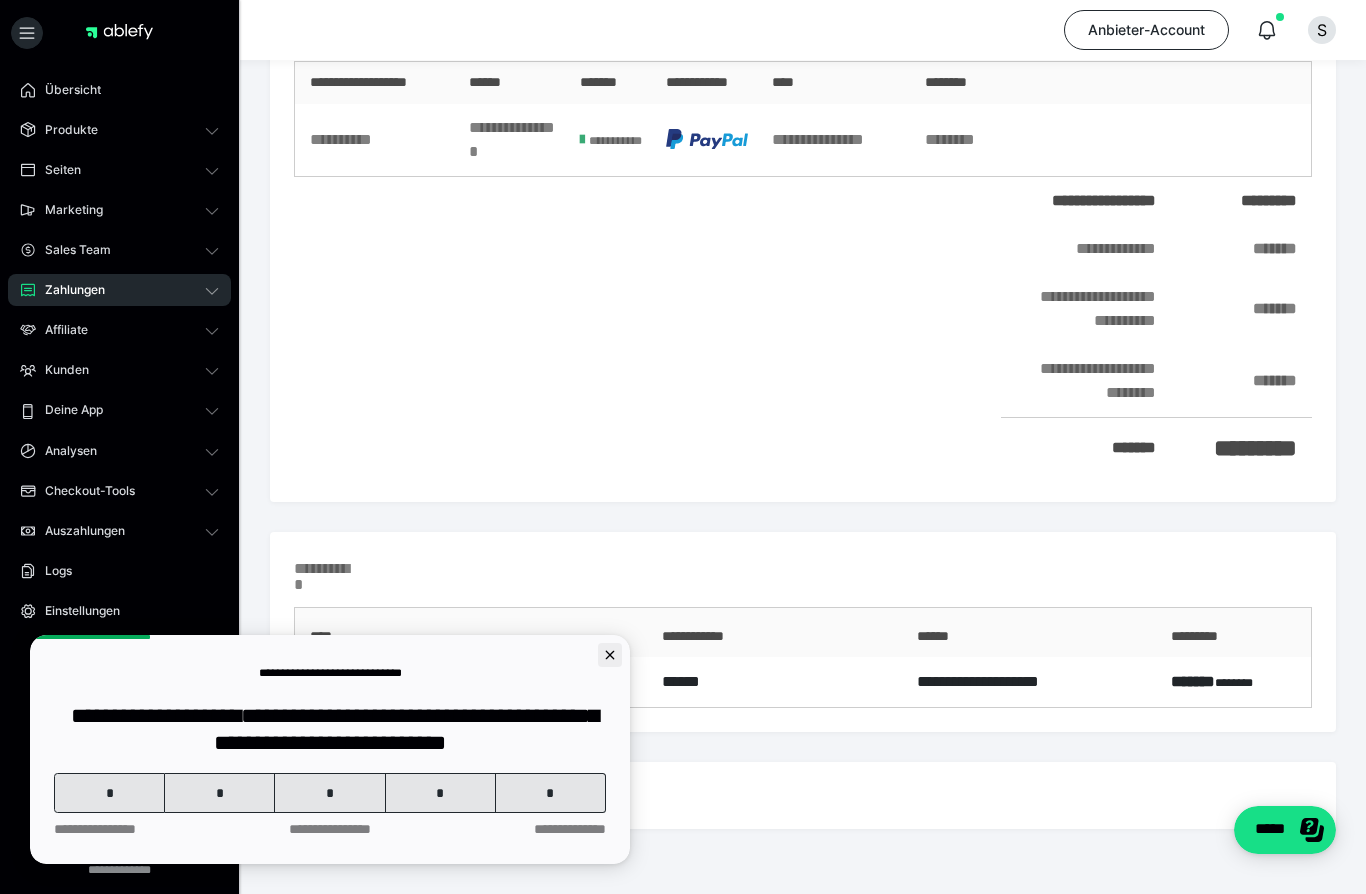 click 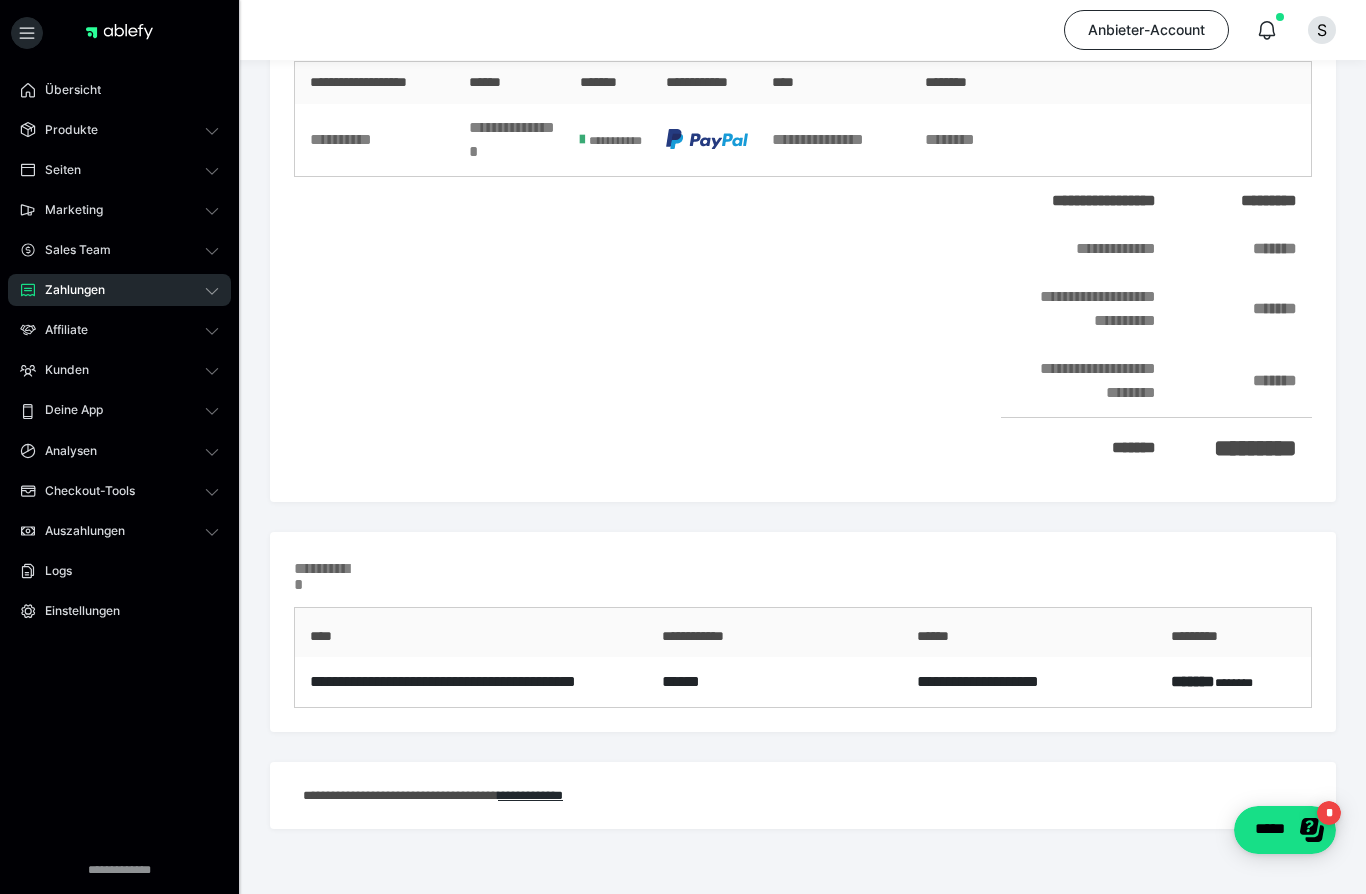 scroll, scrollTop: 0, scrollLeft: 0, axis: both 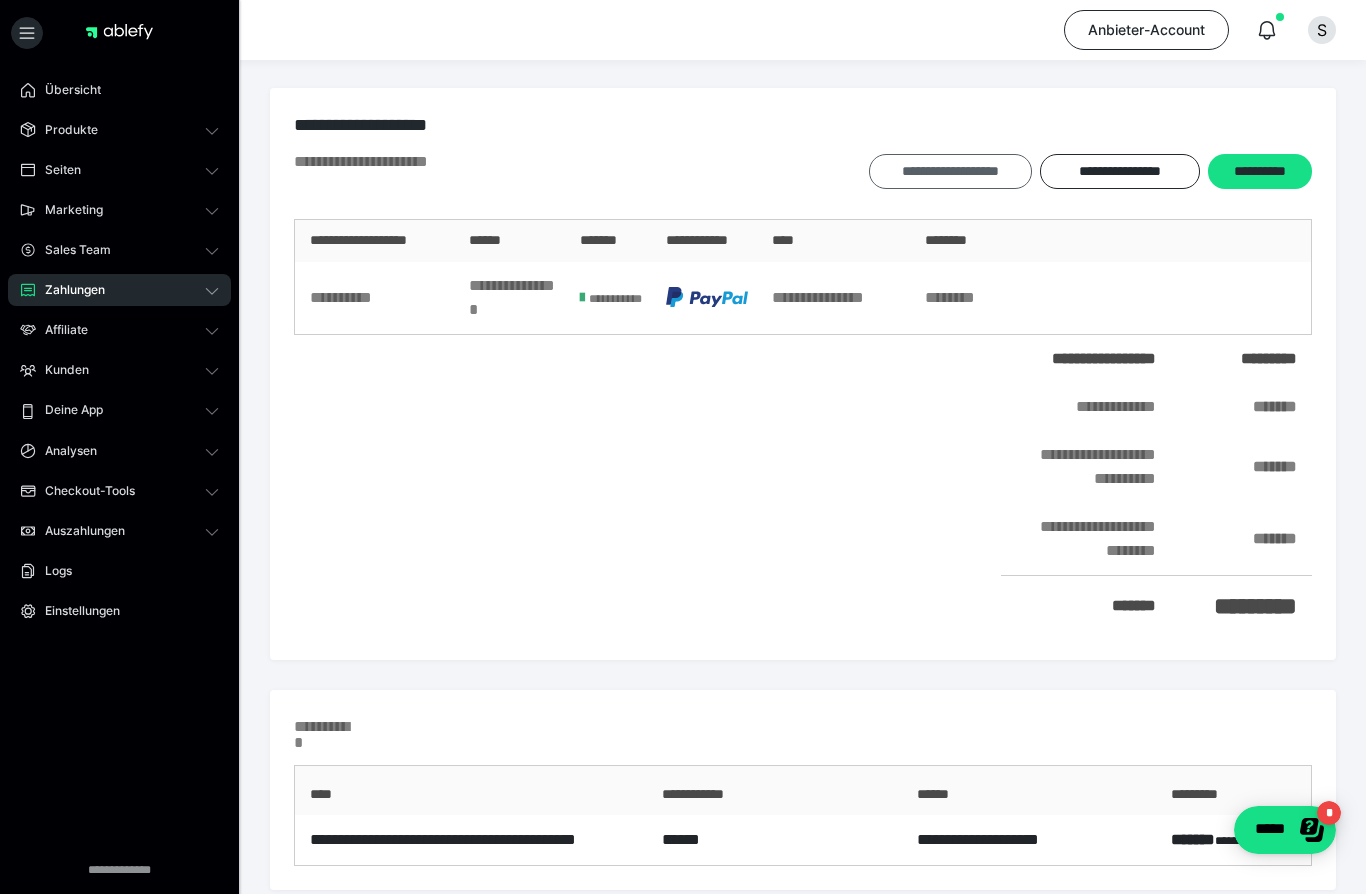 click on "**********" at bounding box center (950, 171) 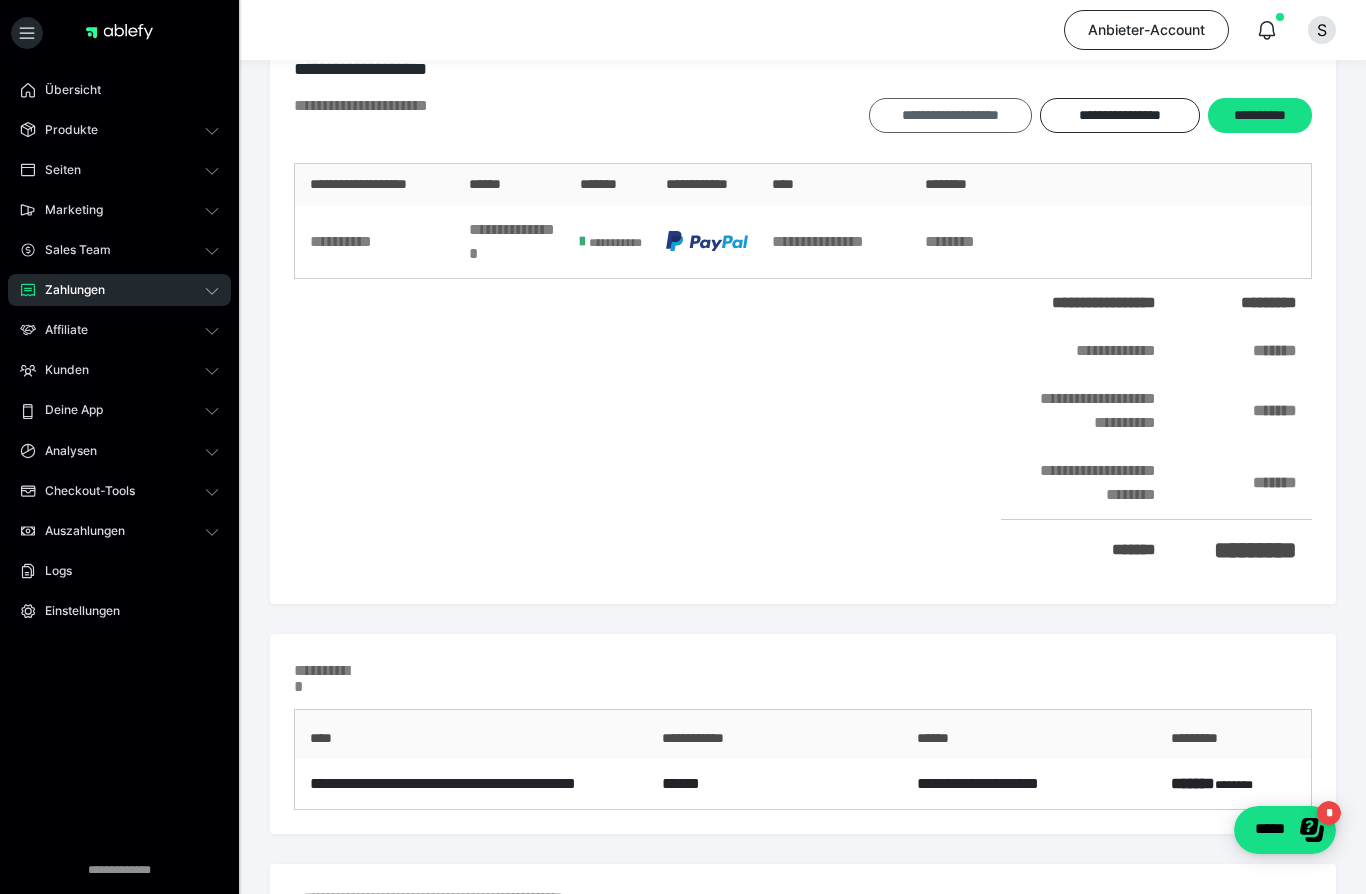 scroll, scrollTop: 0, scrollLeft: 0, axis: both 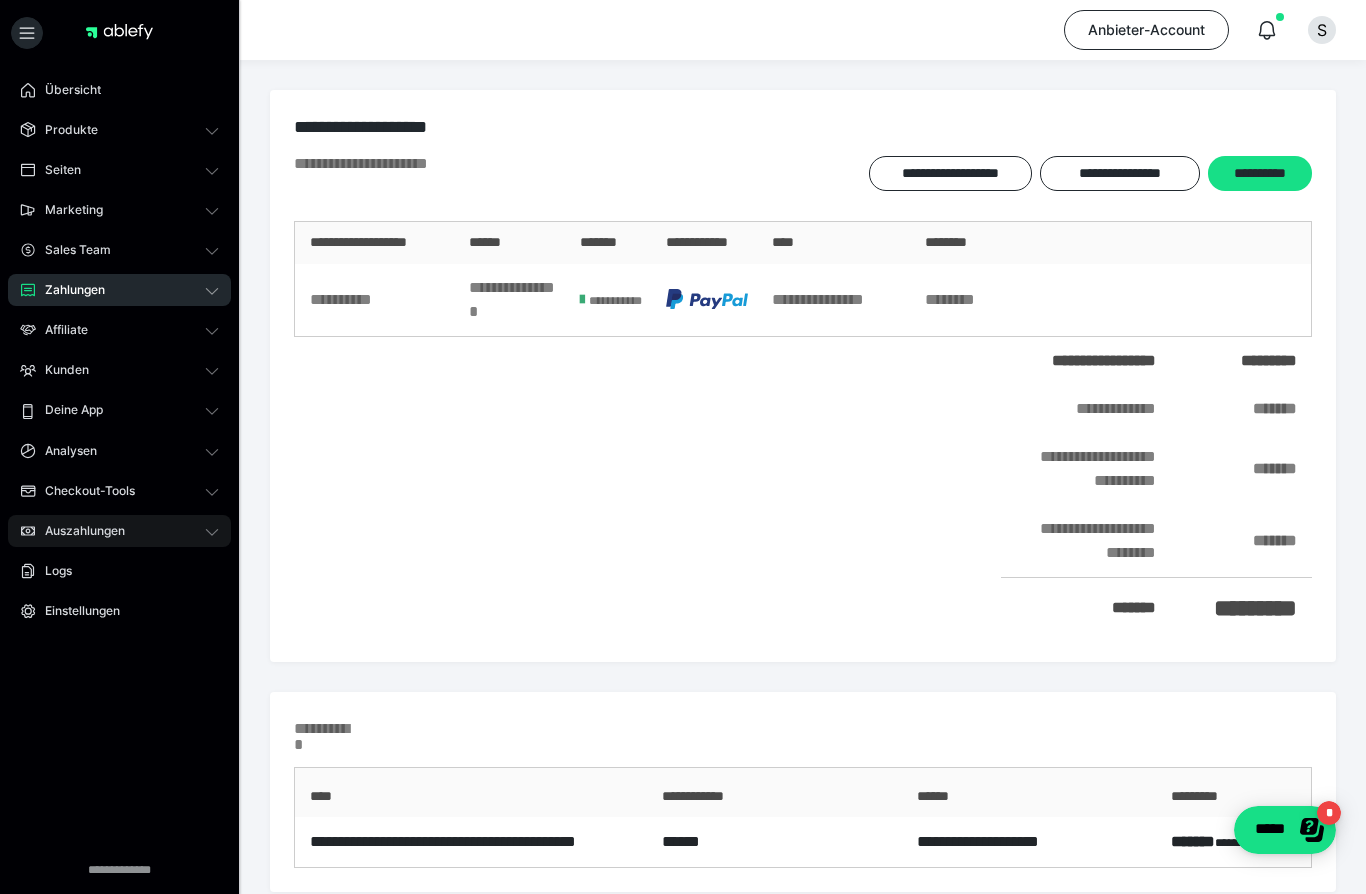 click on "Auszahlungen" at bounding box center [78, 531] 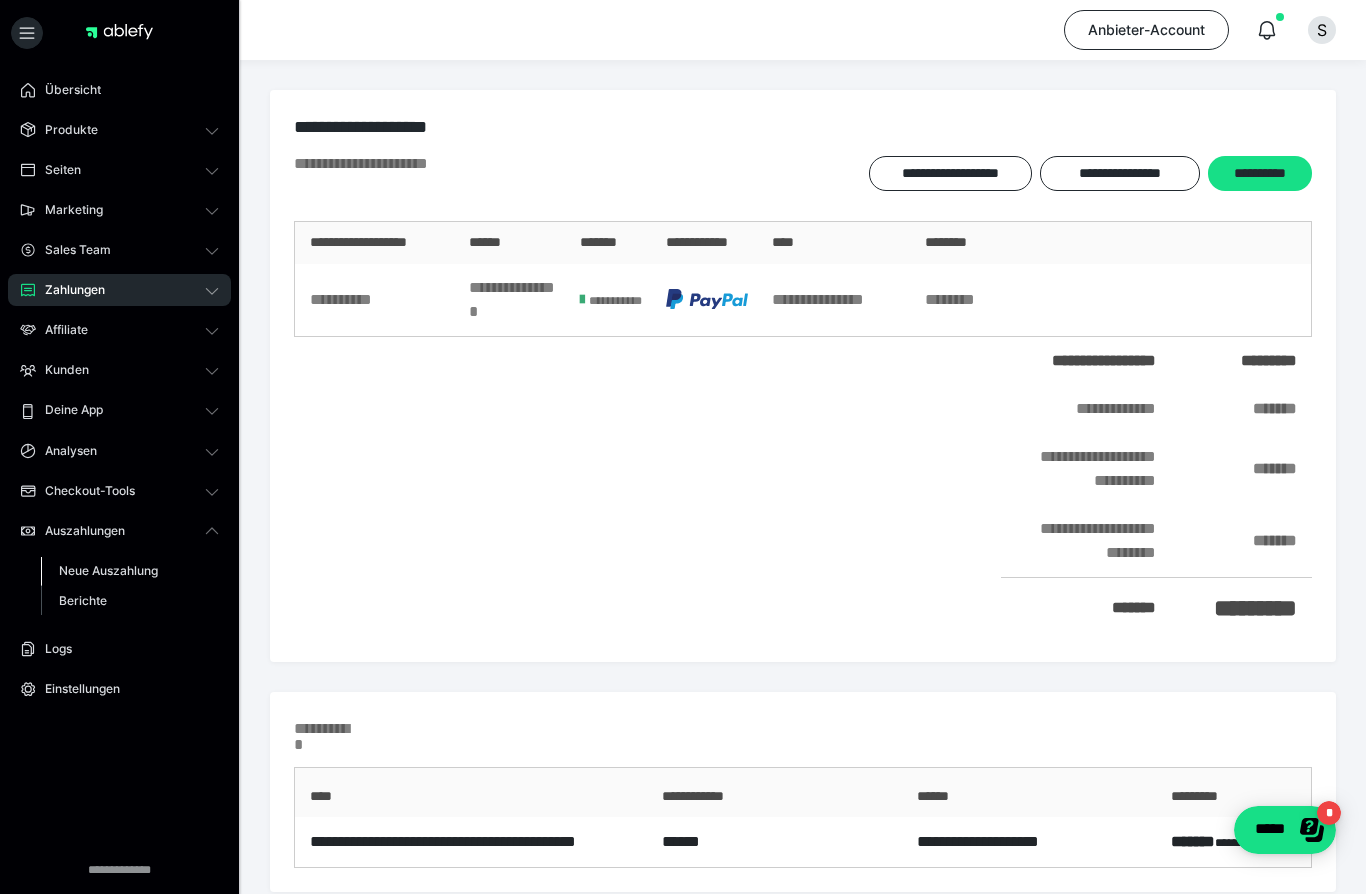 click on "Neue Auszahlung" at bounding box center (108, 570) 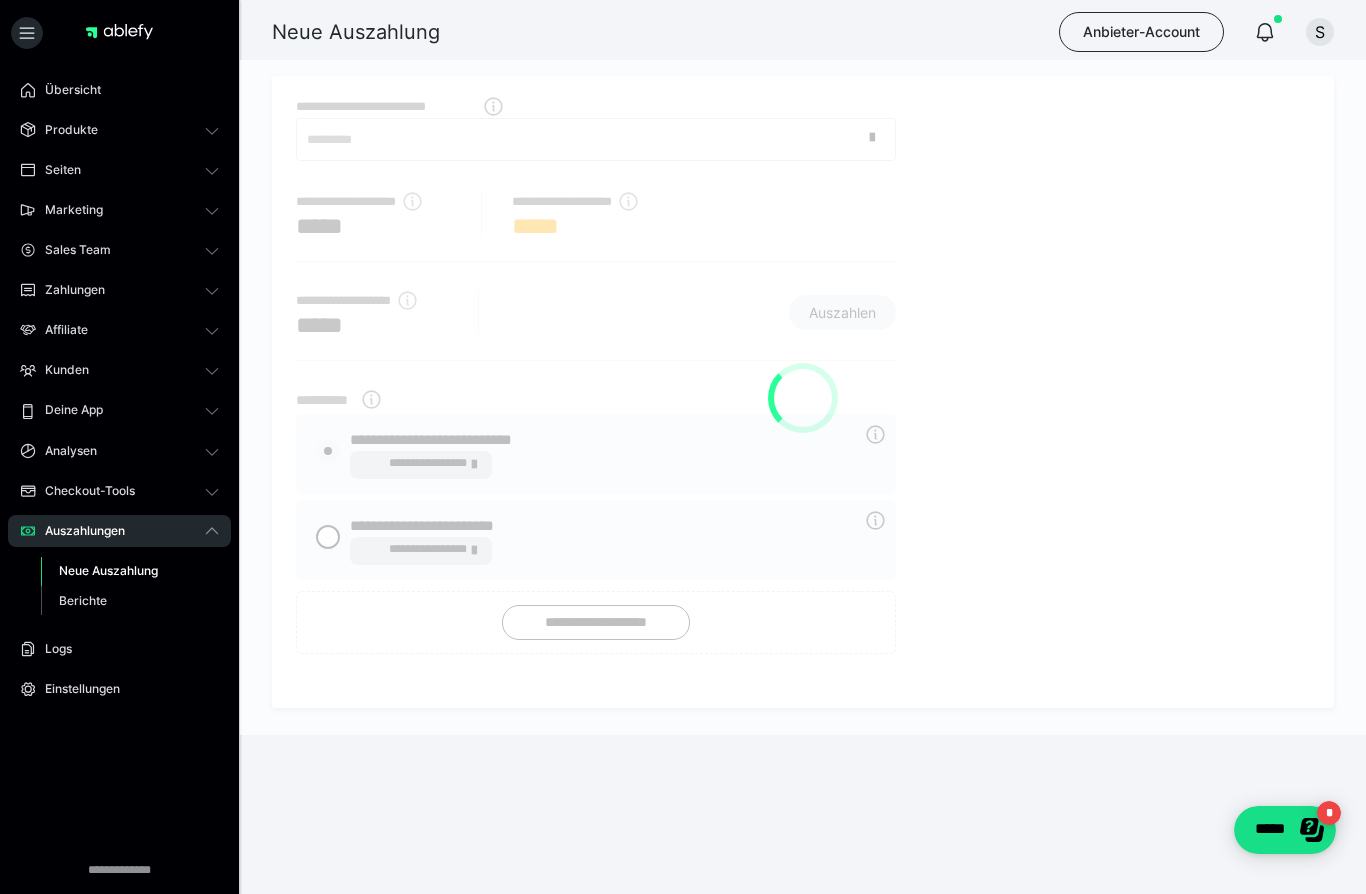 radio on "****" 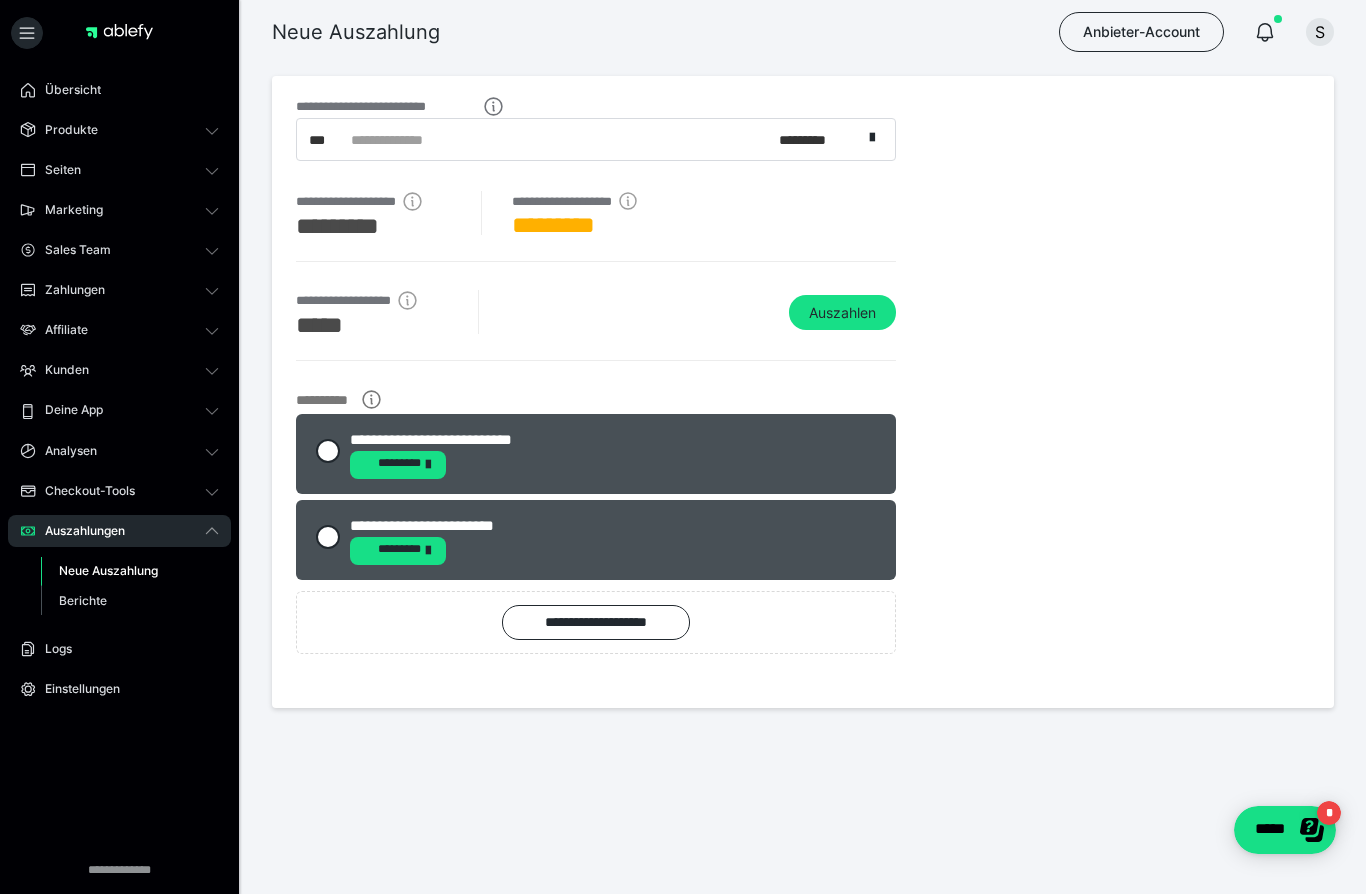 click on "Neue Auszahlung" at bounding box center (108, 570) 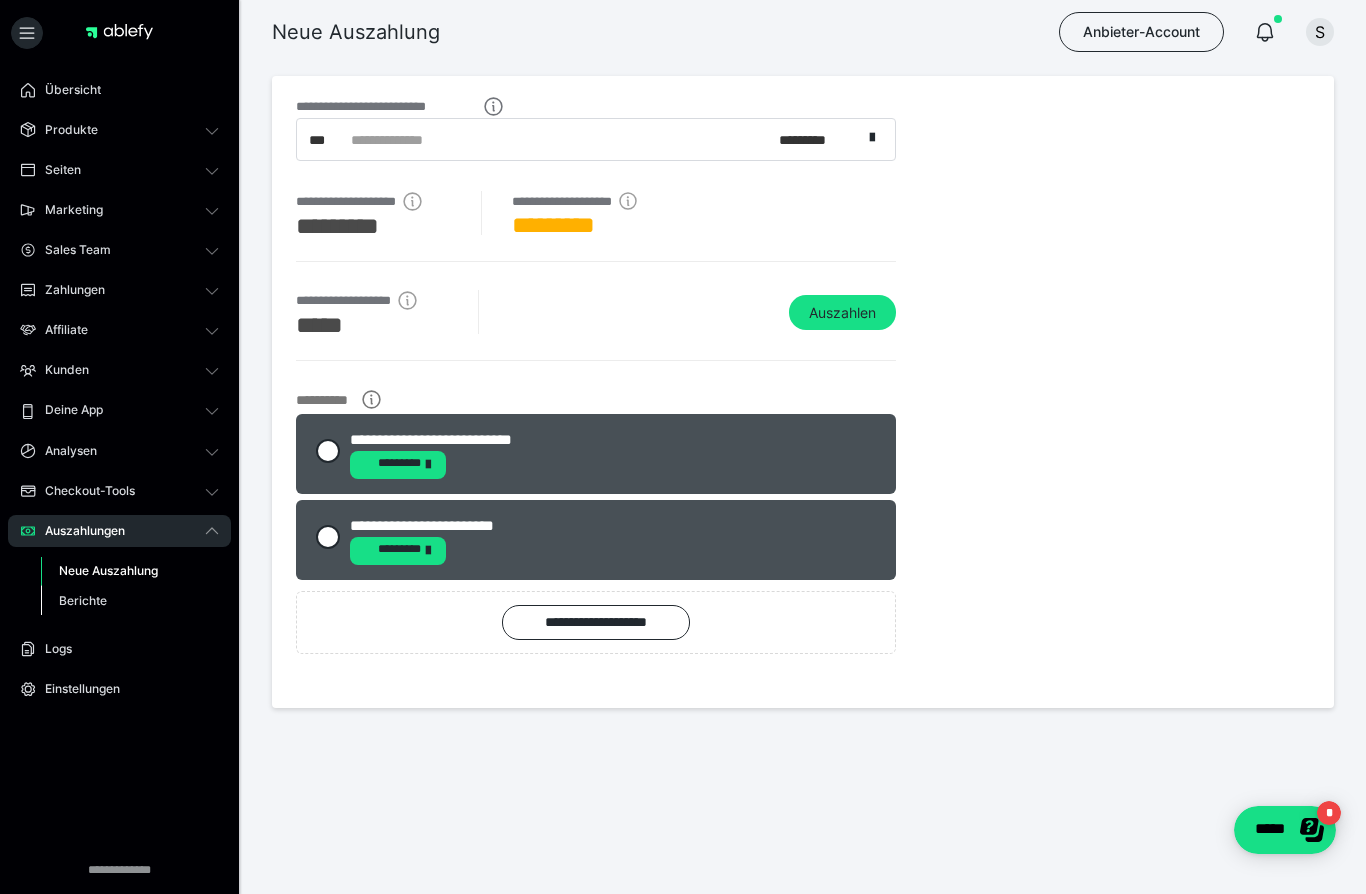 click on "Berichte" at bounding box center [83, 600] 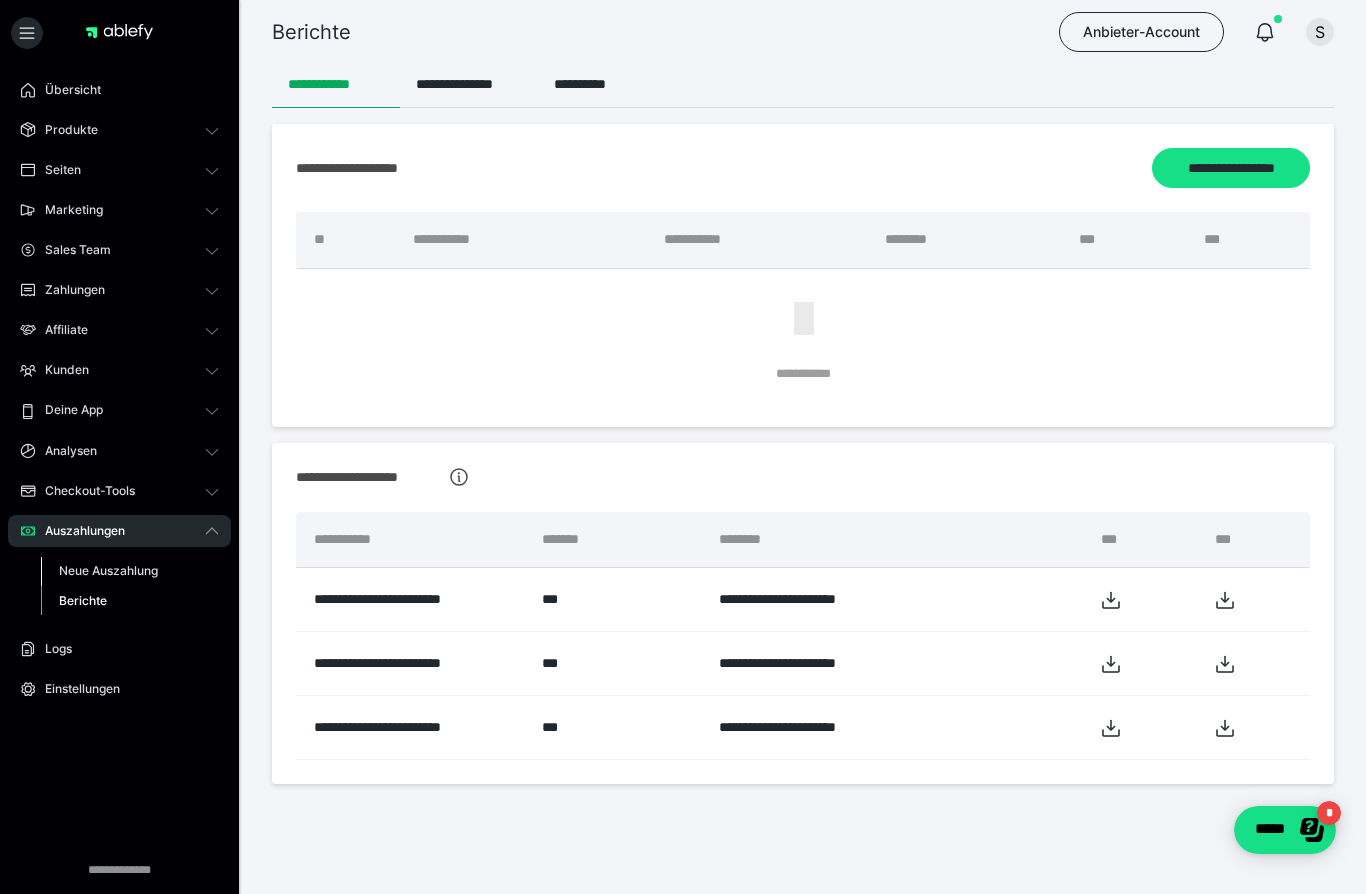 click on "Neue Auszahlung" at bounding box center (108, 570) 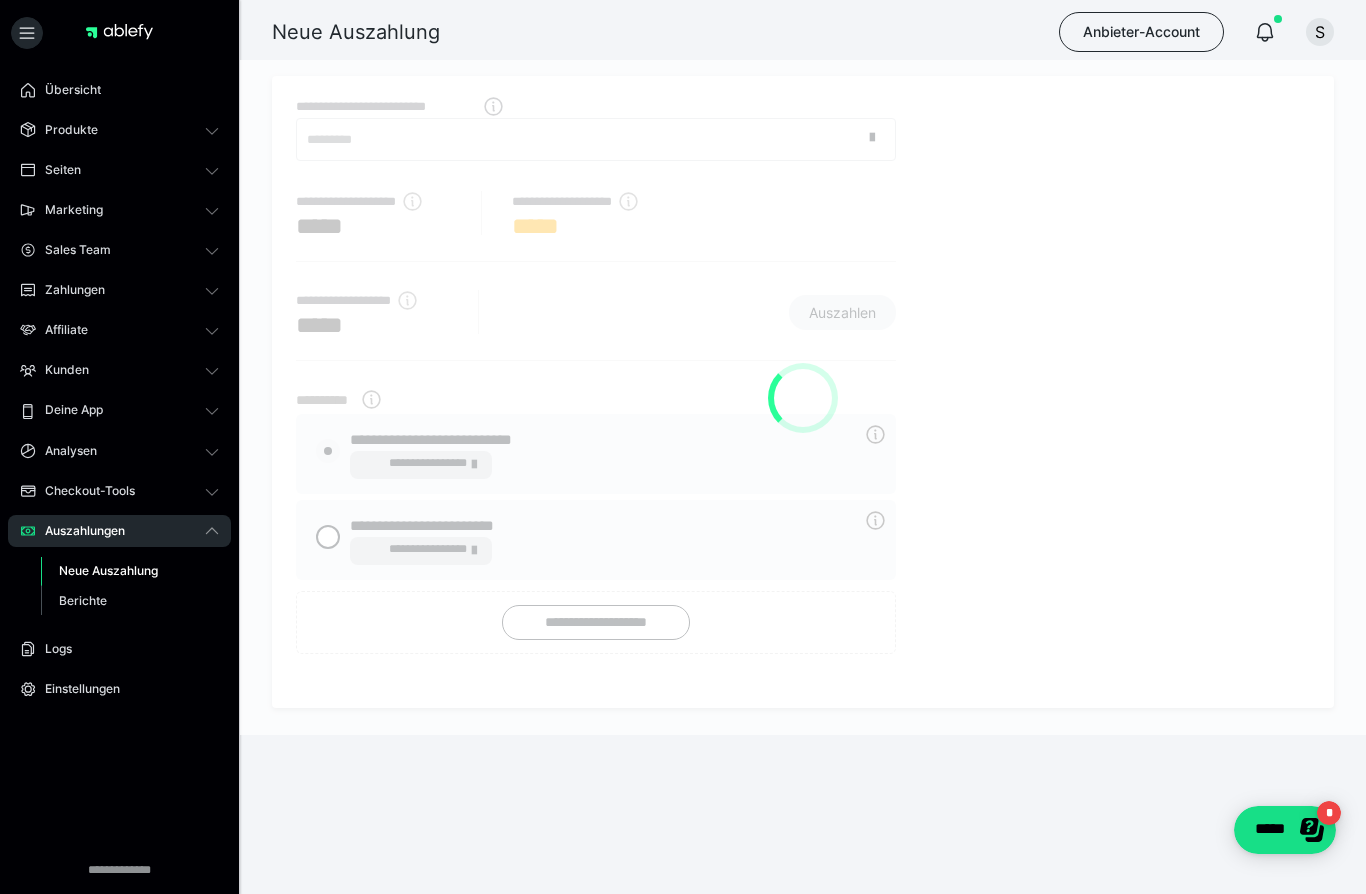 radio on "****" 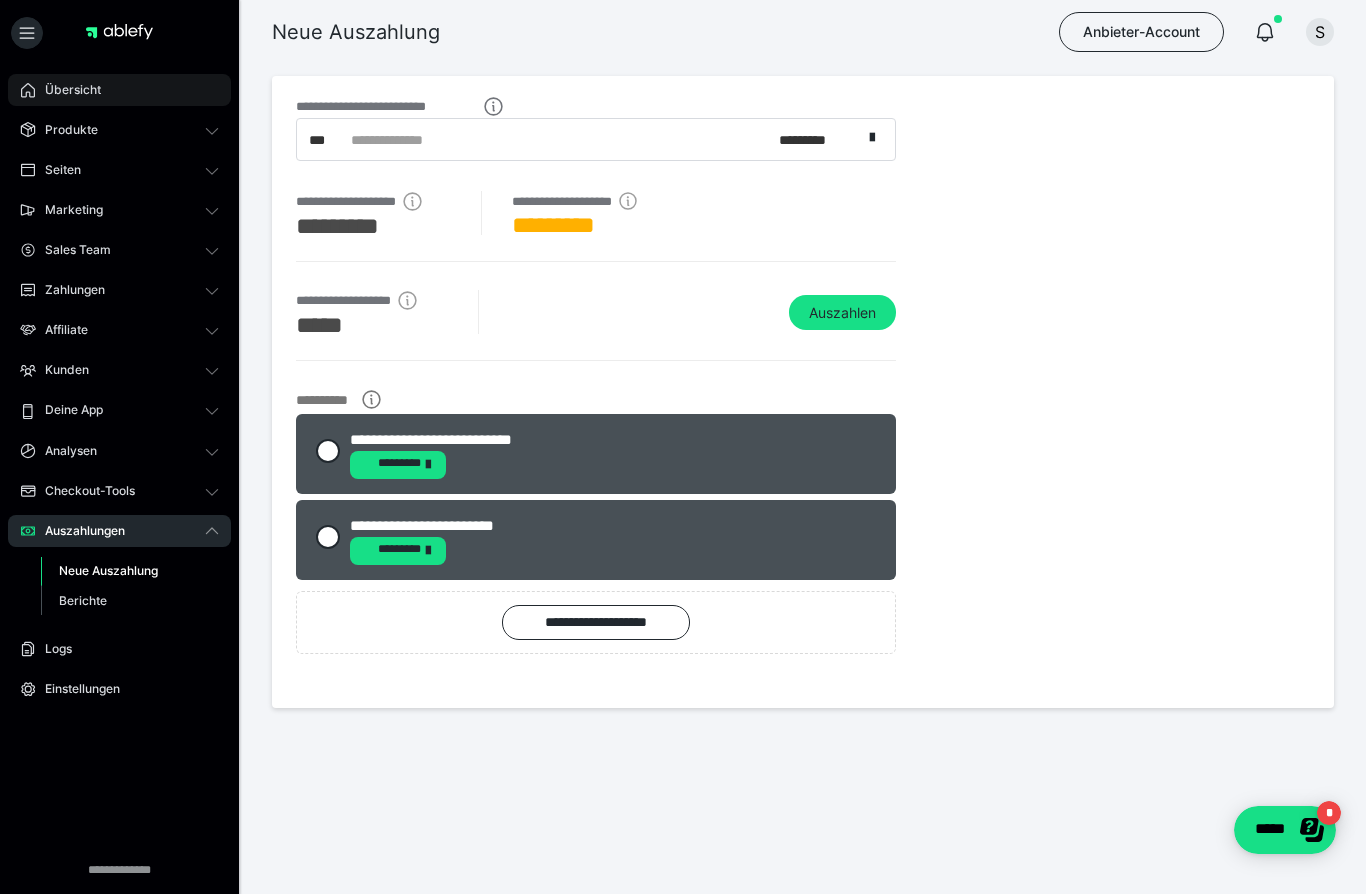 click on "Übersicht" at bounding box center (66, 90) 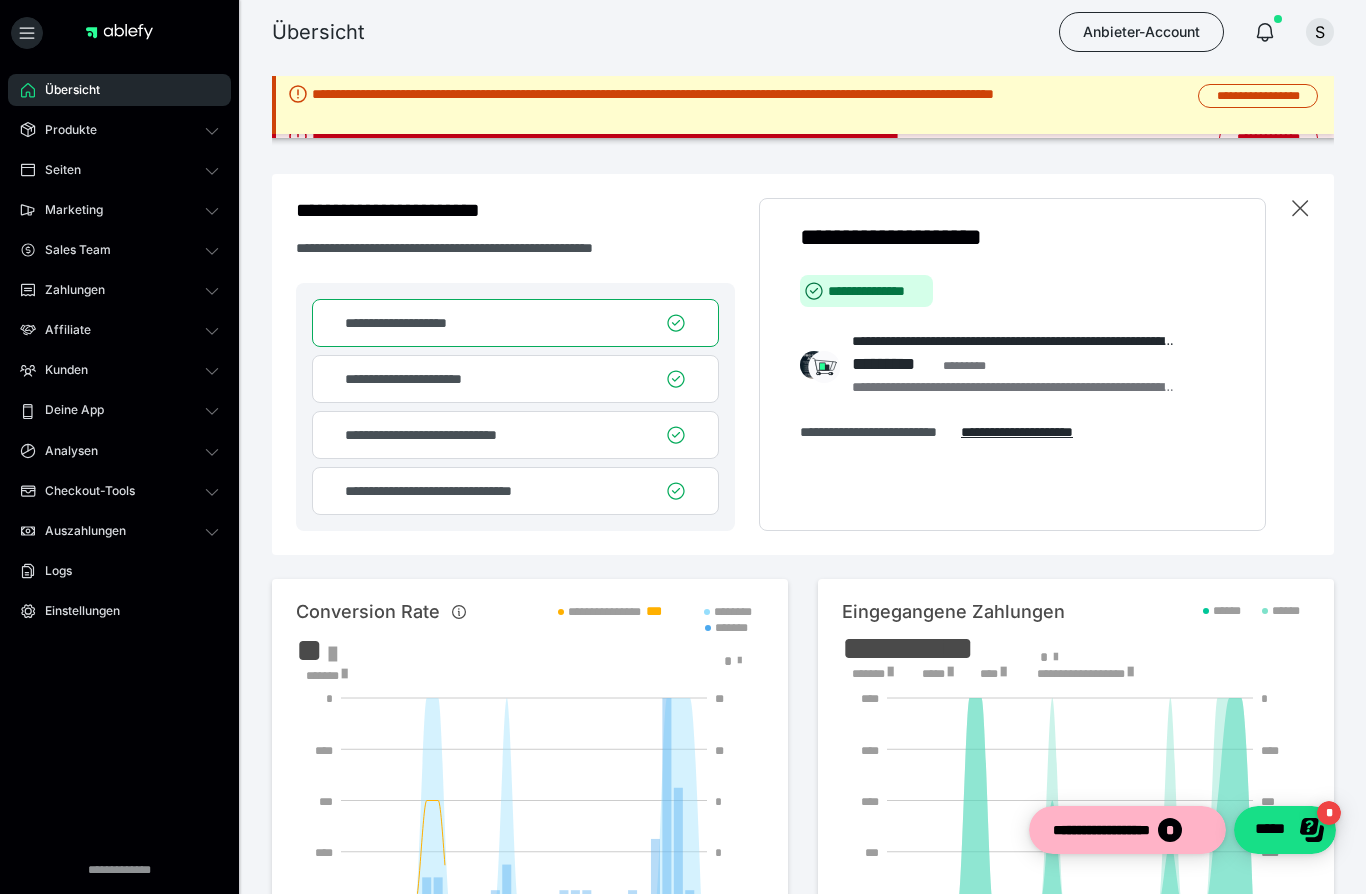scroll, scrollTop: 0, scrollLeft: 0, axis: both 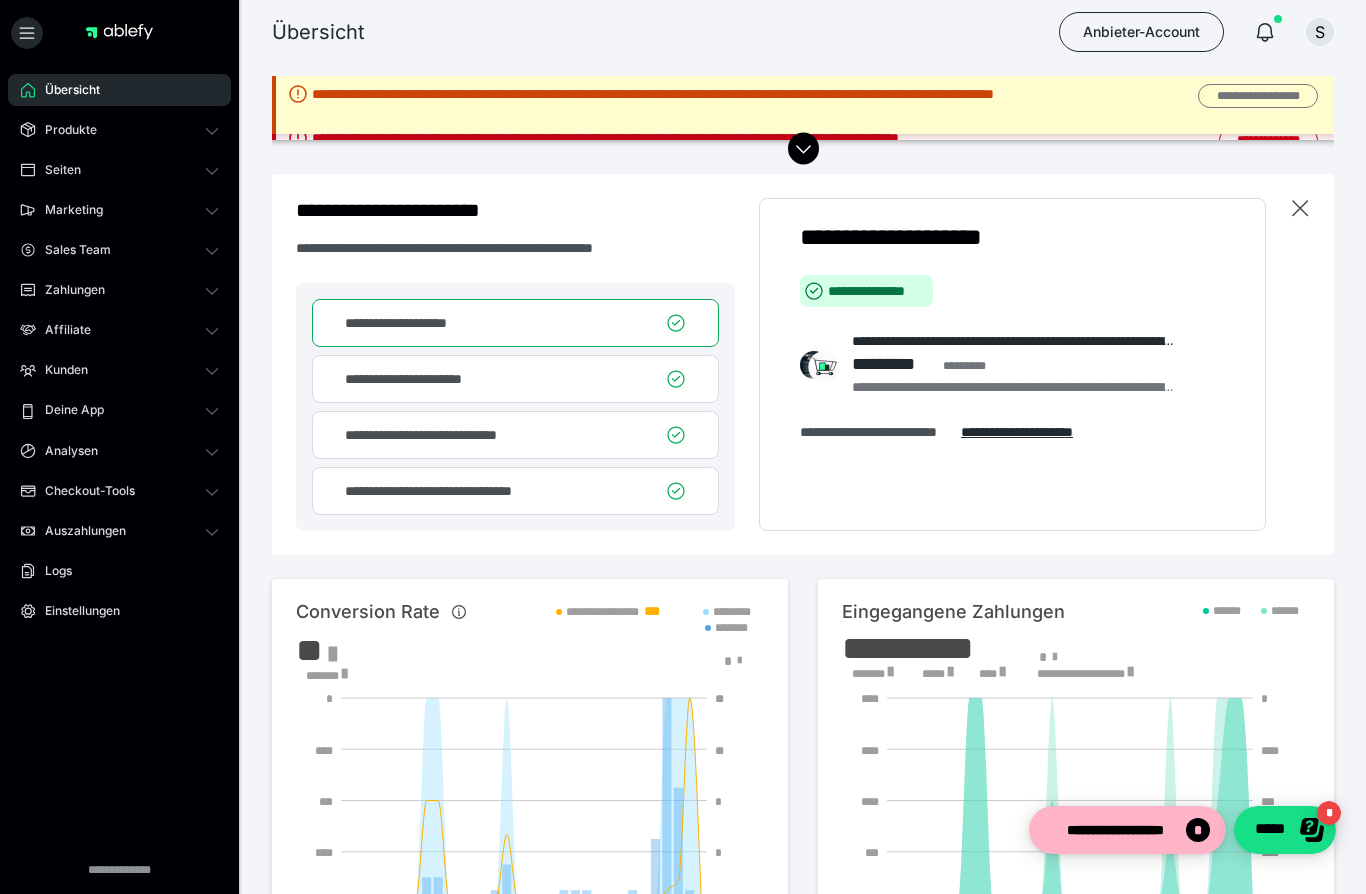 click on "**********" at bounding box center (1258, 96) 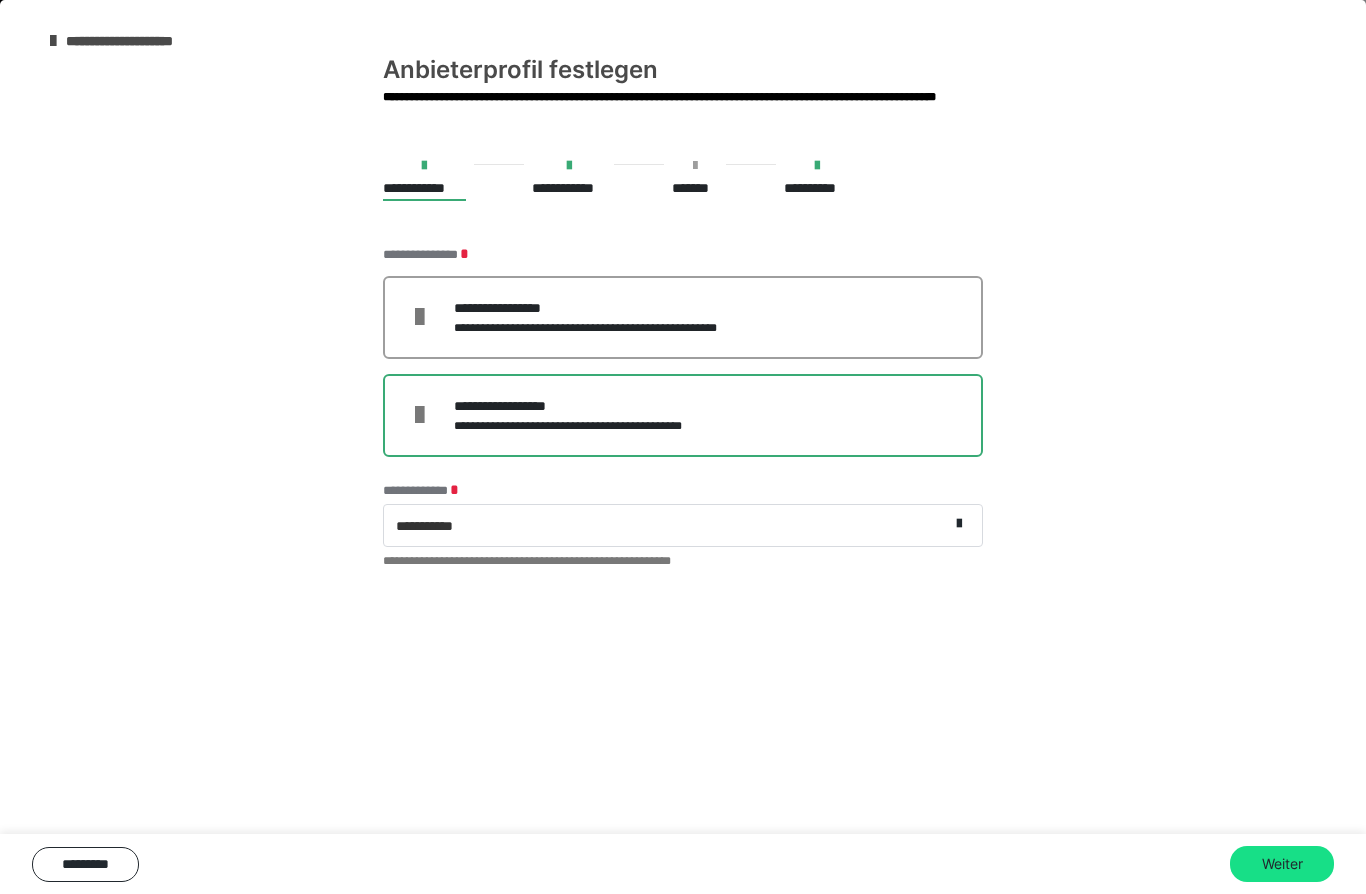 click on "*******" at bounding box center [694, 188] 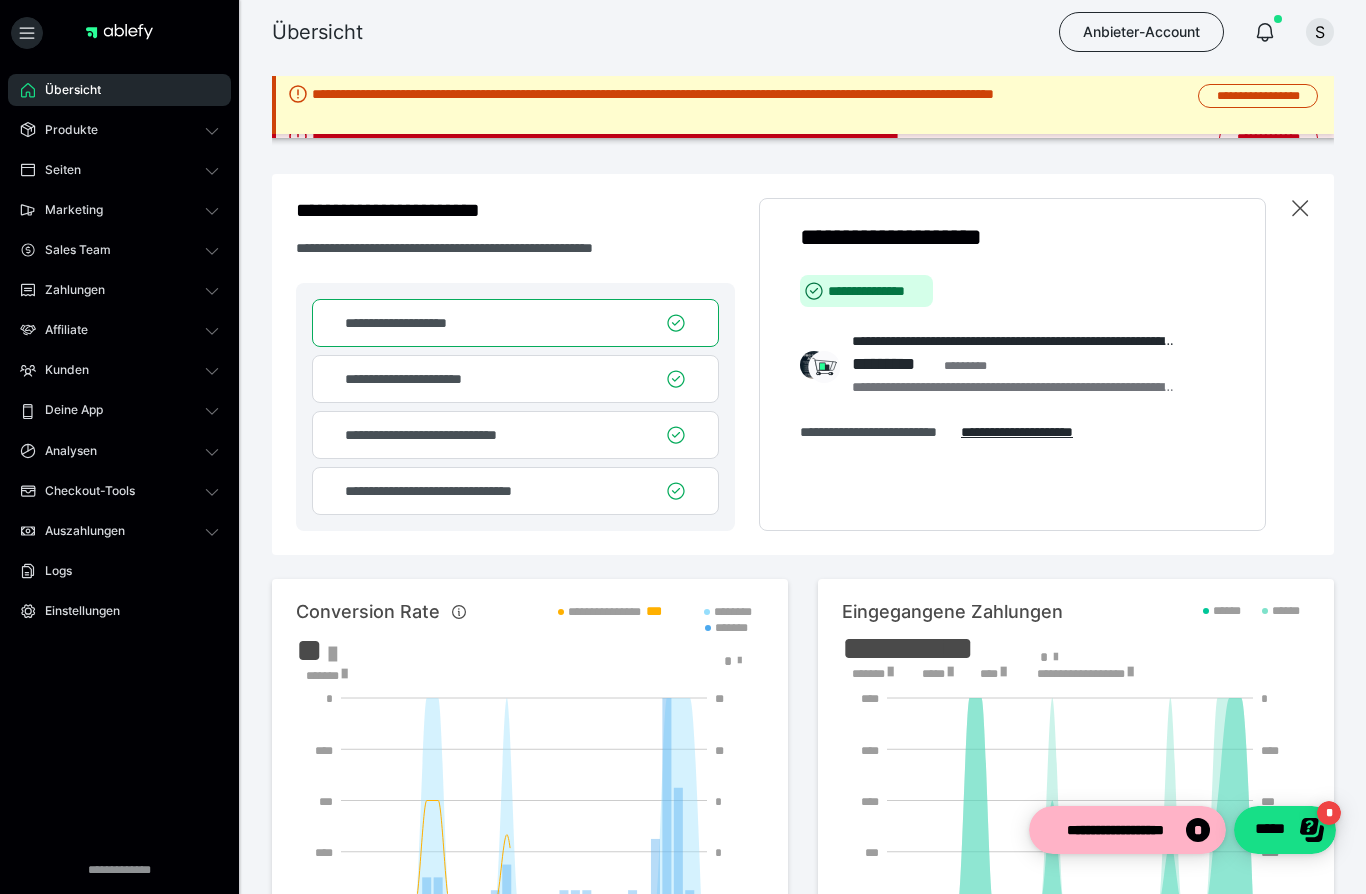 scroll, scrollTop: 0, scrollLeft: 0, axis: both 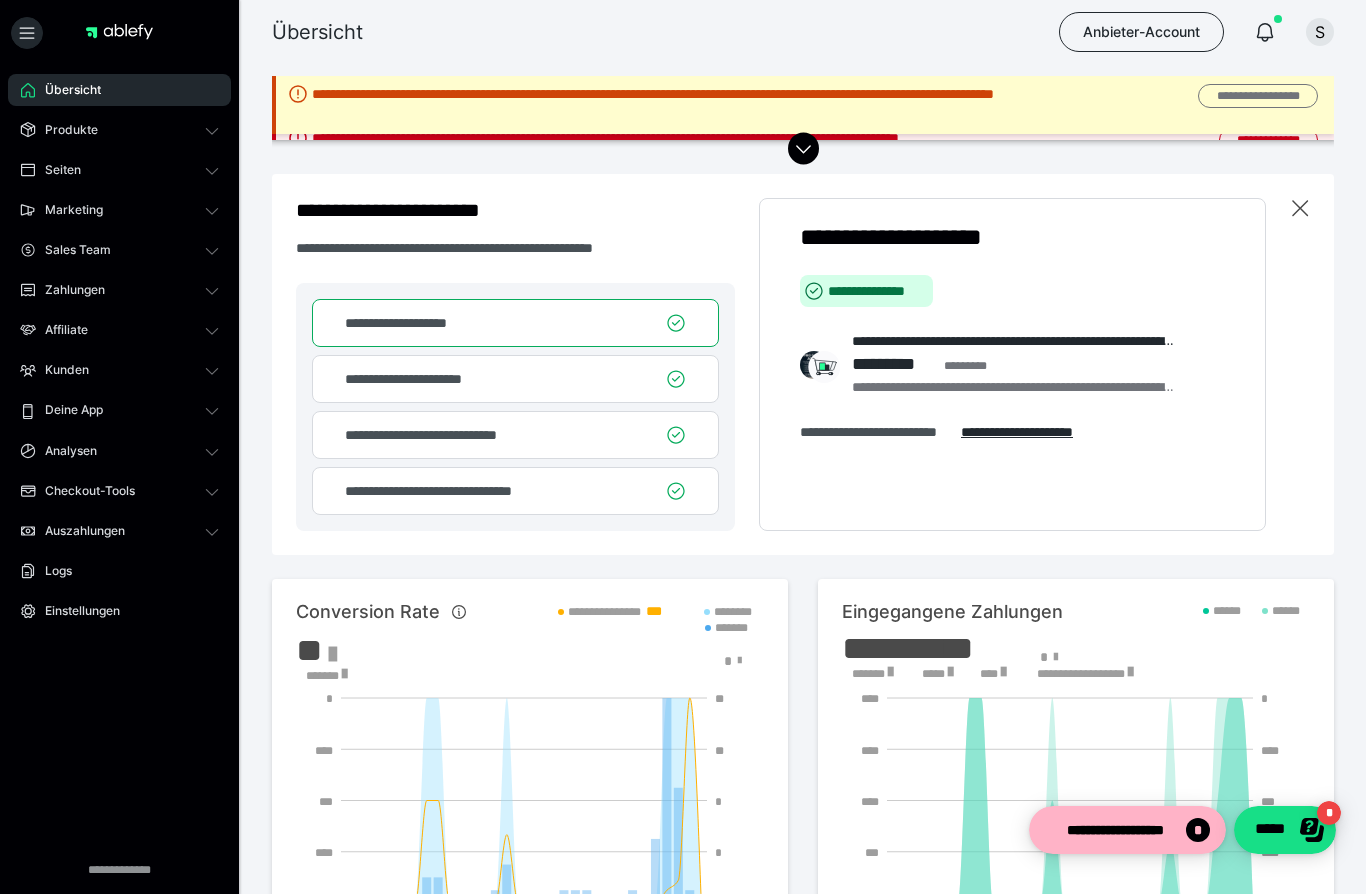 click on "**********" at bounding box center (1258, 96) 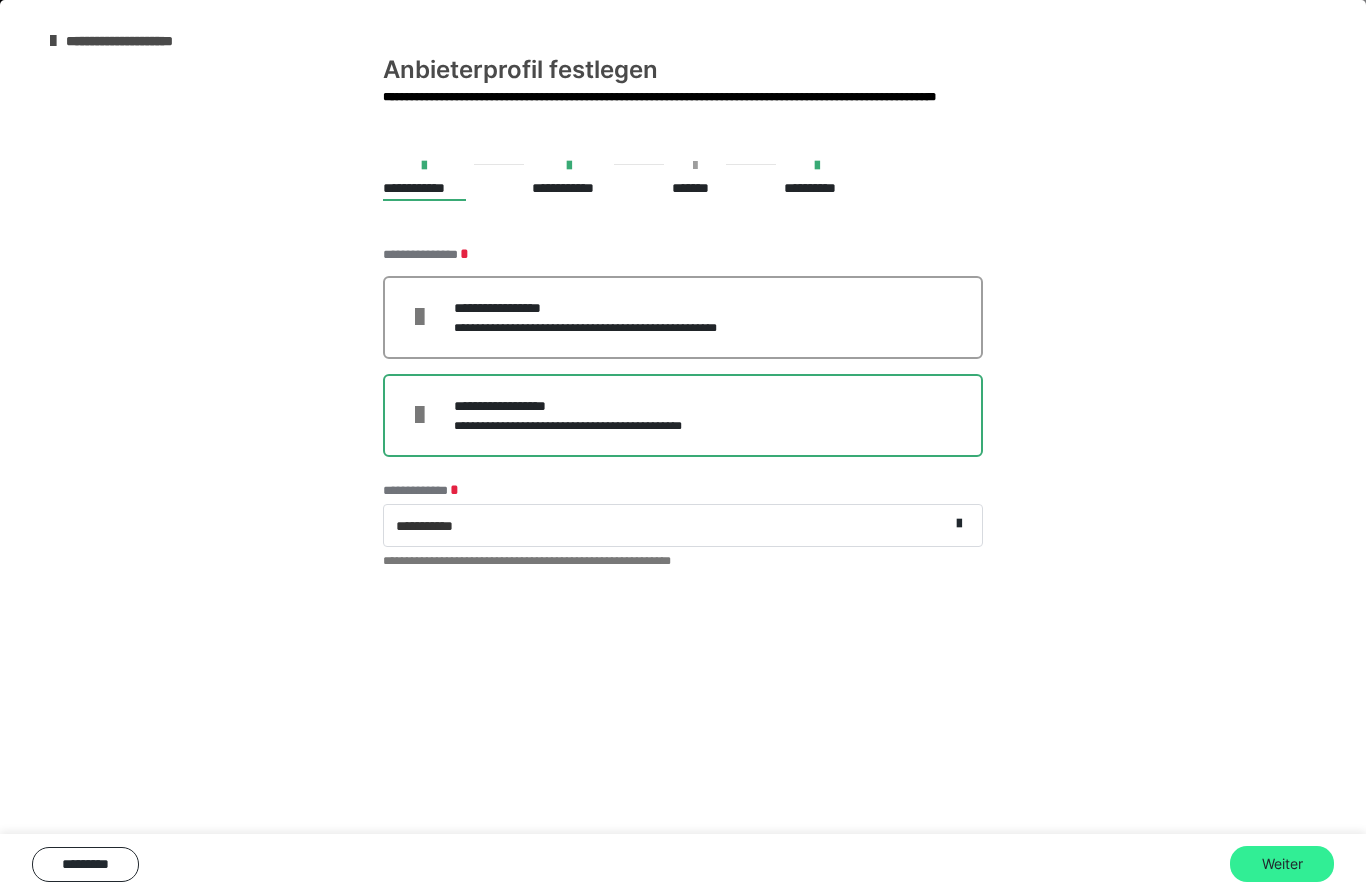 click on "Weiter" at bounding box center (1282, 864) 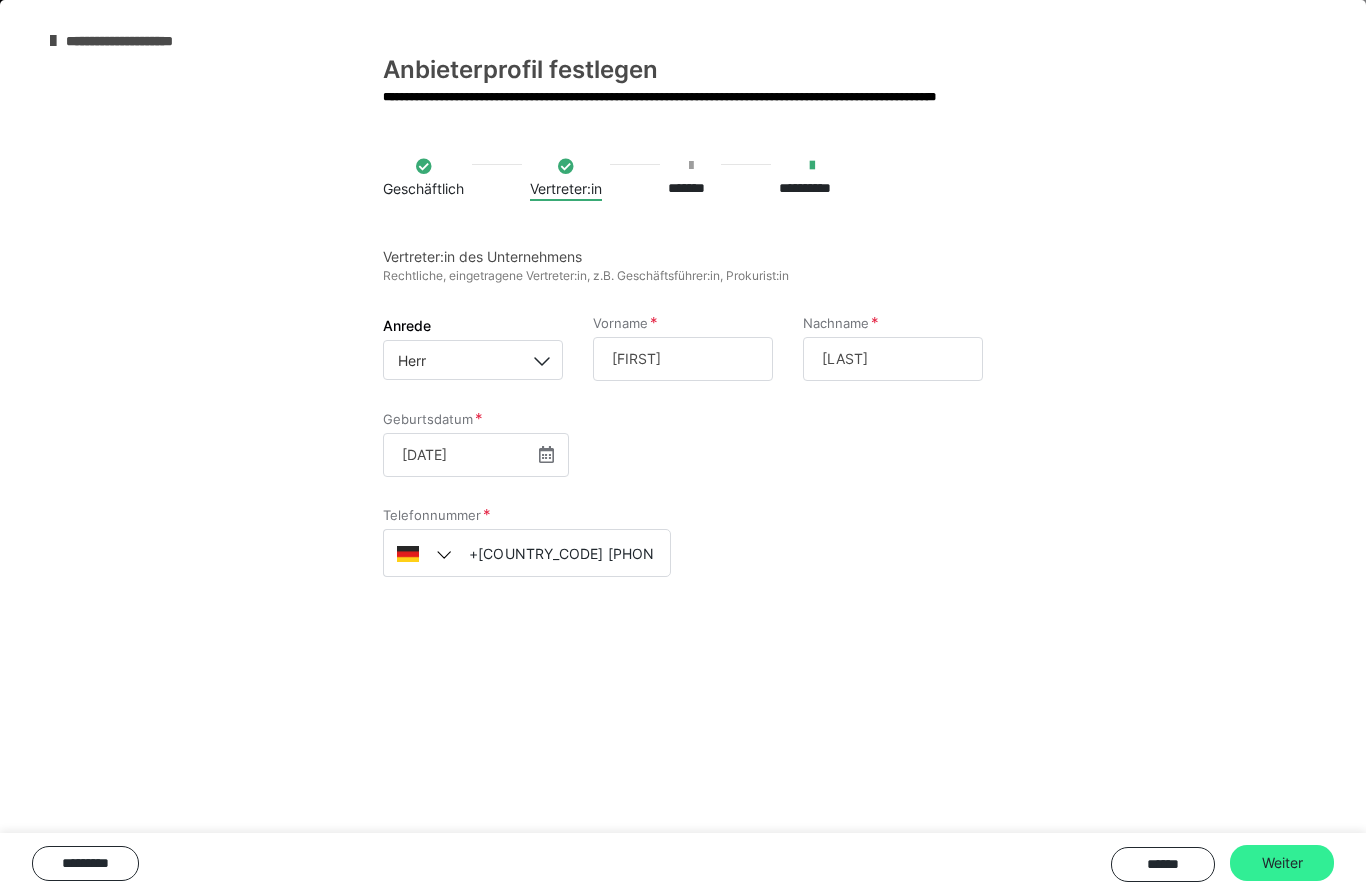 click on "Weiter" at bounding box center (1282, 863) 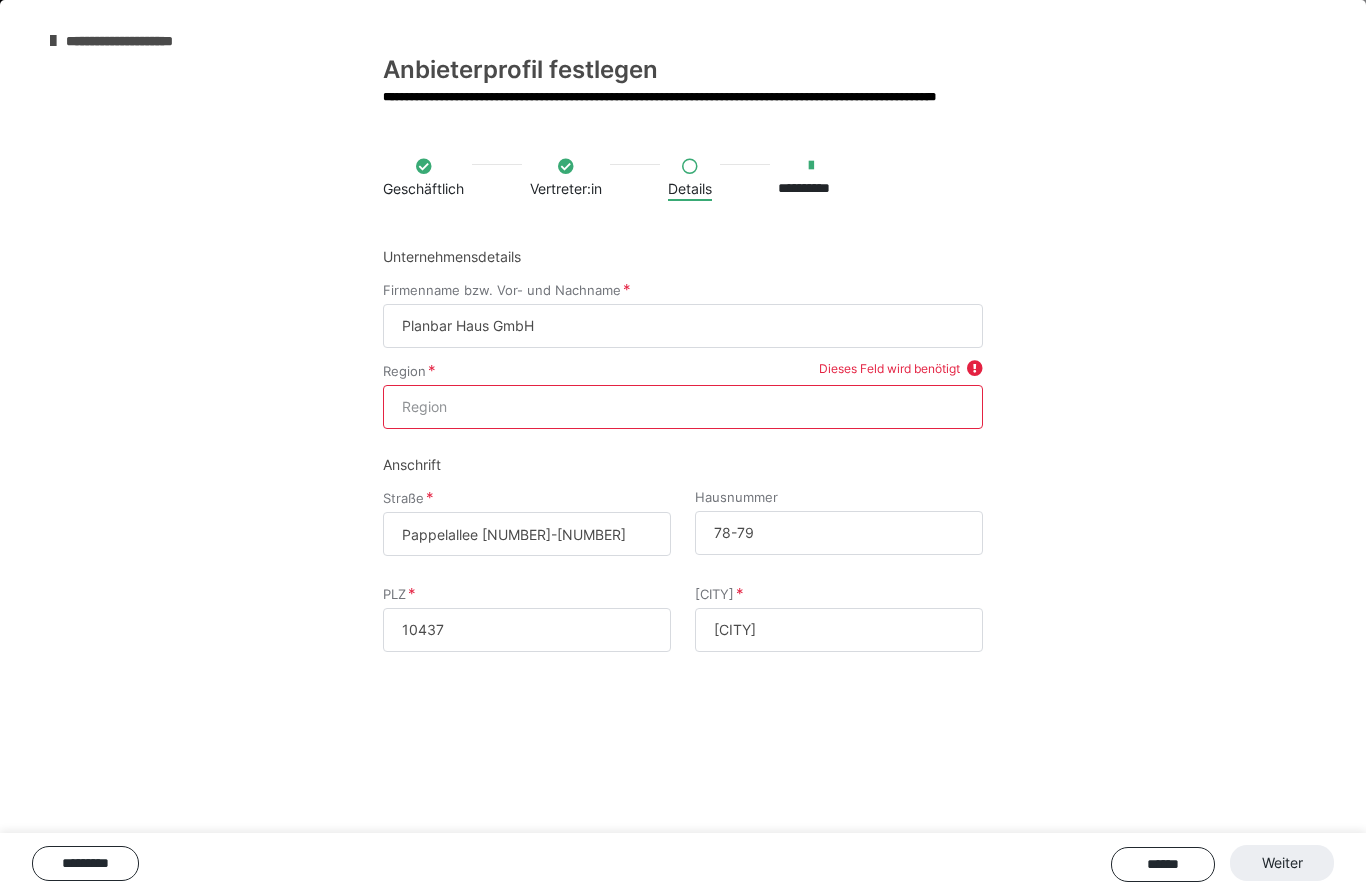 click on "Region" at bounding box center (683, 407) 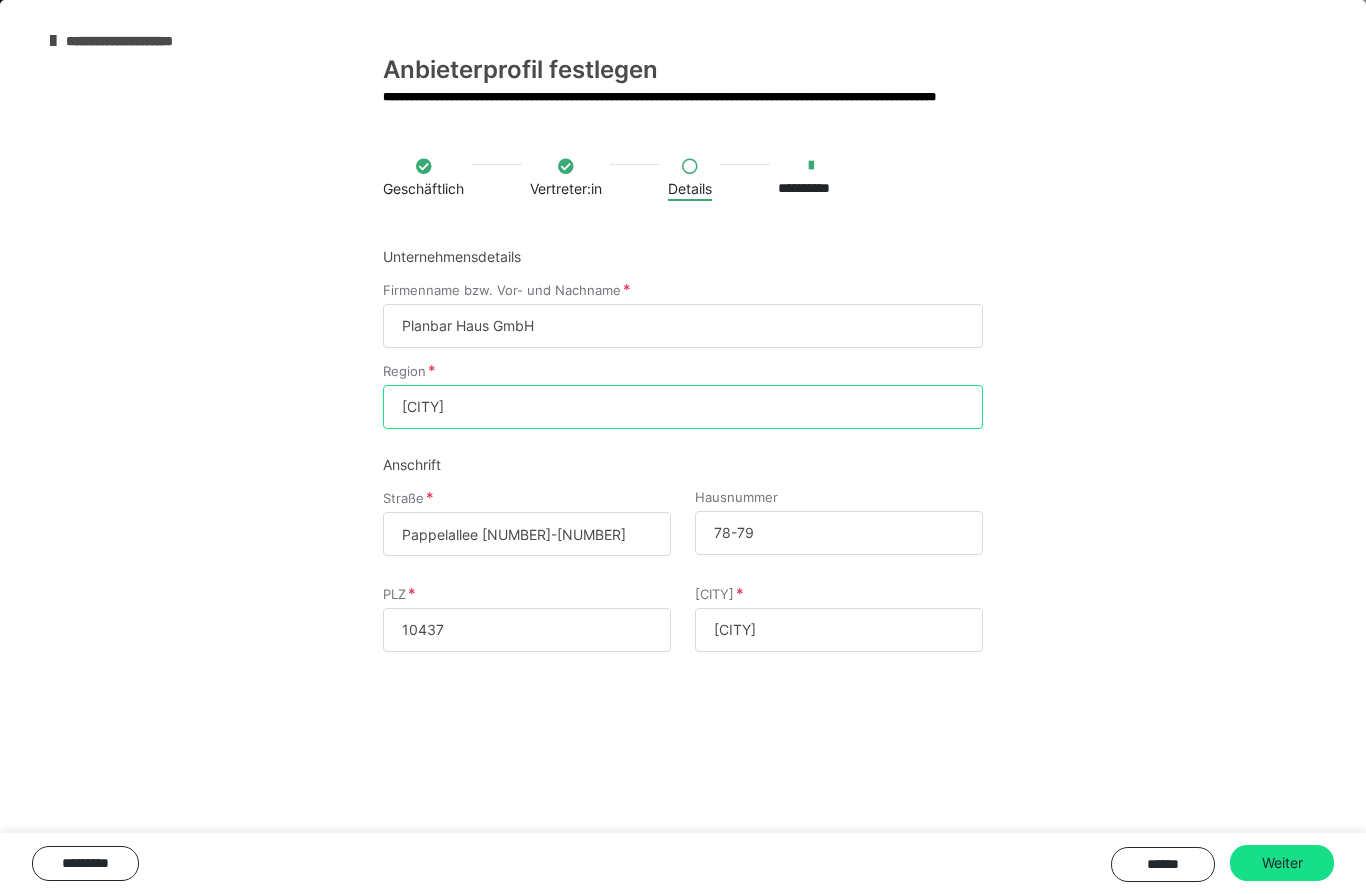 type on "[CITY]" 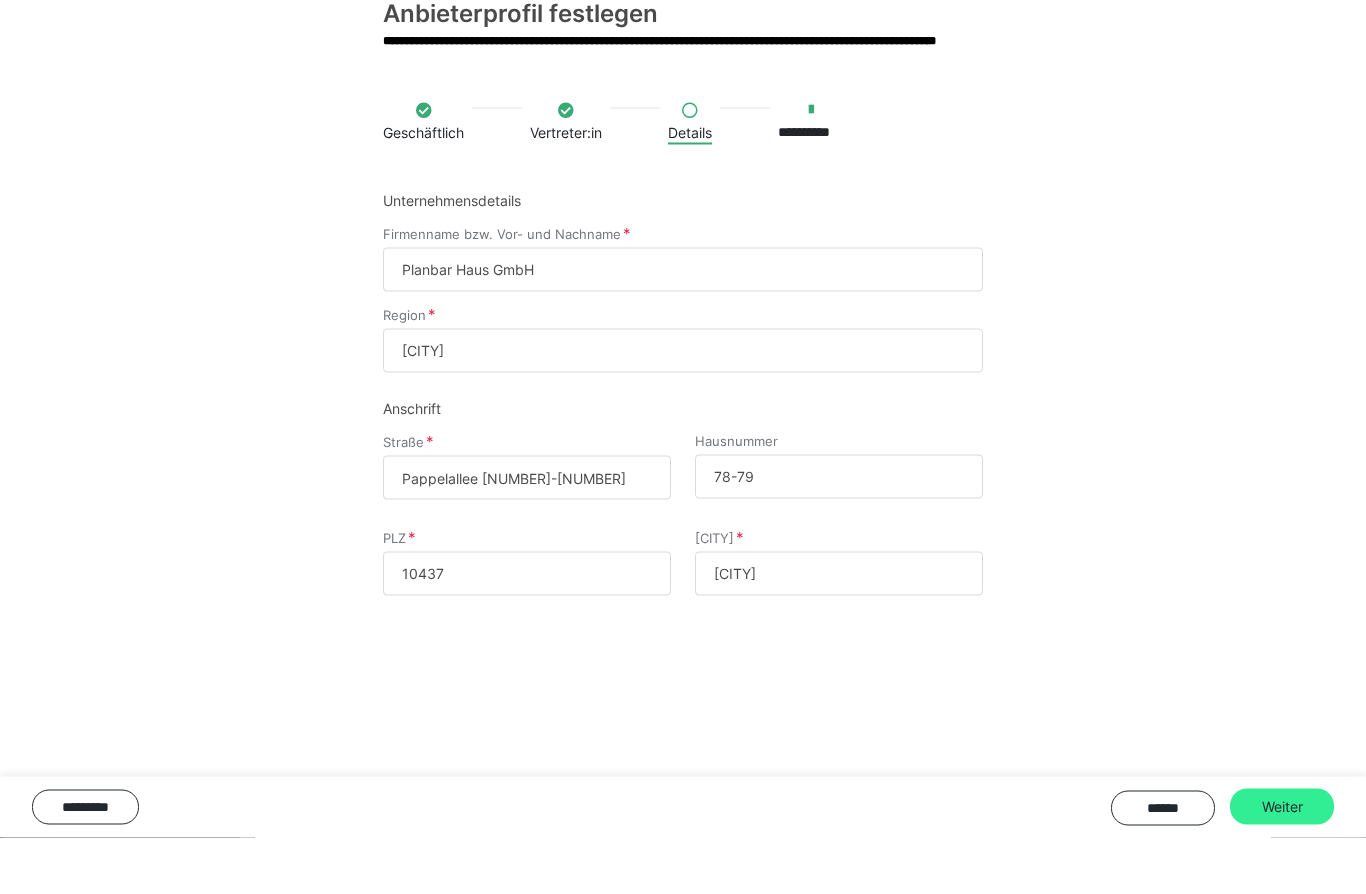 click on "Weiter" at bounding box center [1282, 863] 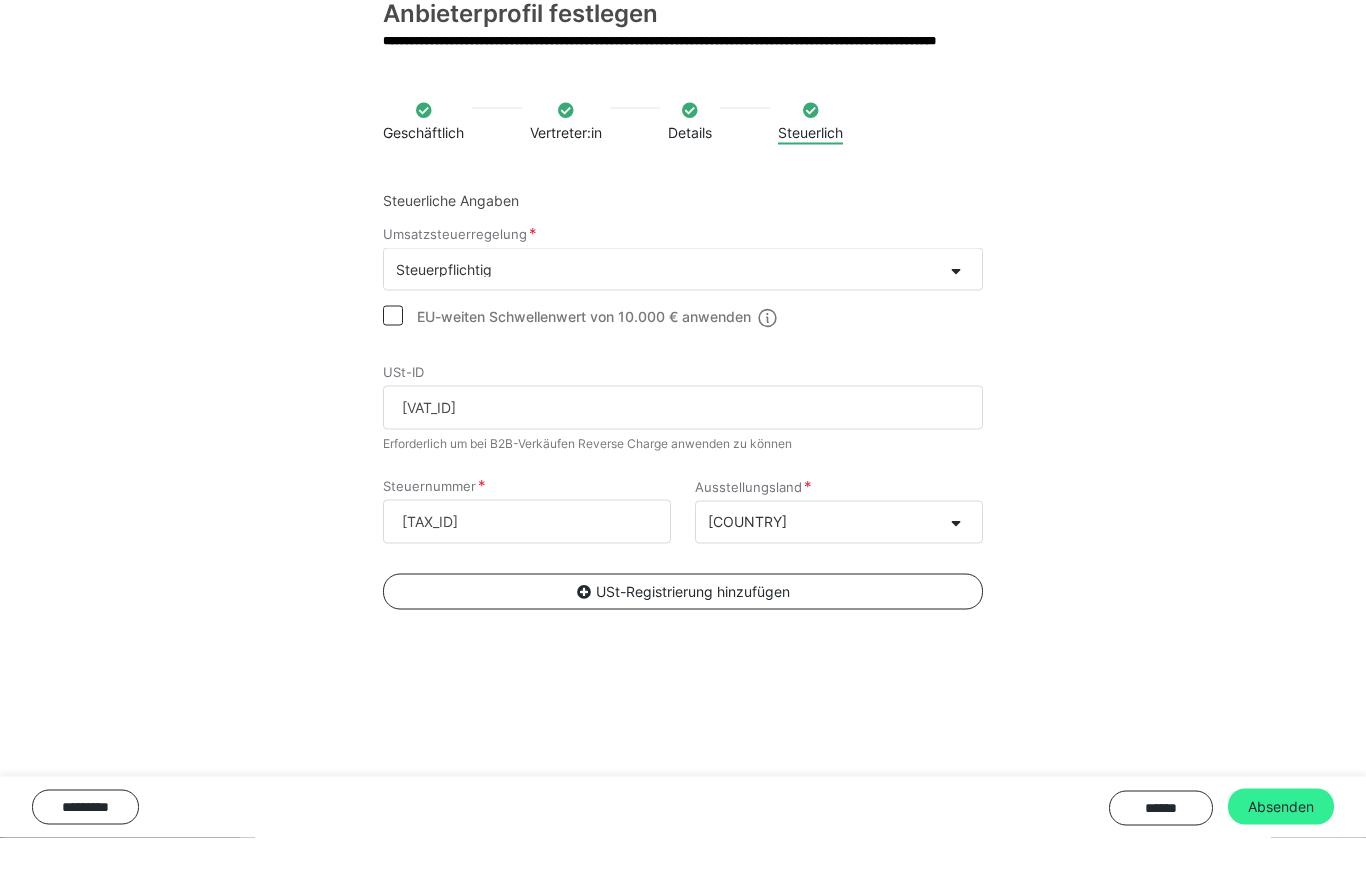 scroll, scrollTop: 57, scrollLeft: 0, axis: vertical 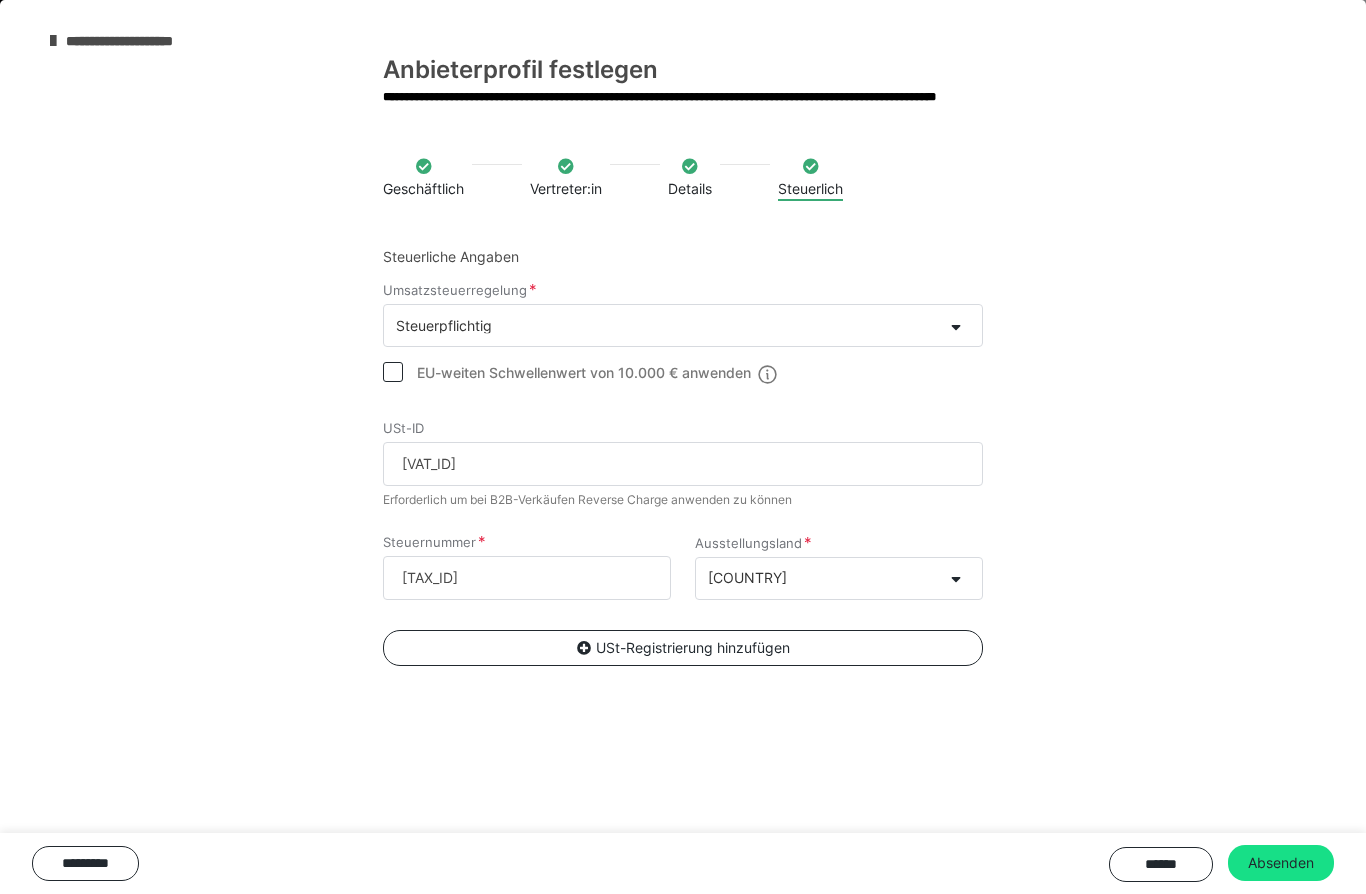 click on "Geschäftlich Vertreter:in Details Steuerlich Steuerliche Angaben Umsatzsteuerregelung Steuerpflichtig EU-weiten Schwellenwert von 10.000 € anwenden USt-ID [VAT_ID] Erforderlich um bei B2B-Verkäufen Reverse Charge anwenden zu können Steuernummer [TAX_ID] Ausstellungsland [COUNTRY] USt-Registrierung hinzufügen ********* ****** Absenden" at bounding box center (683, 509) 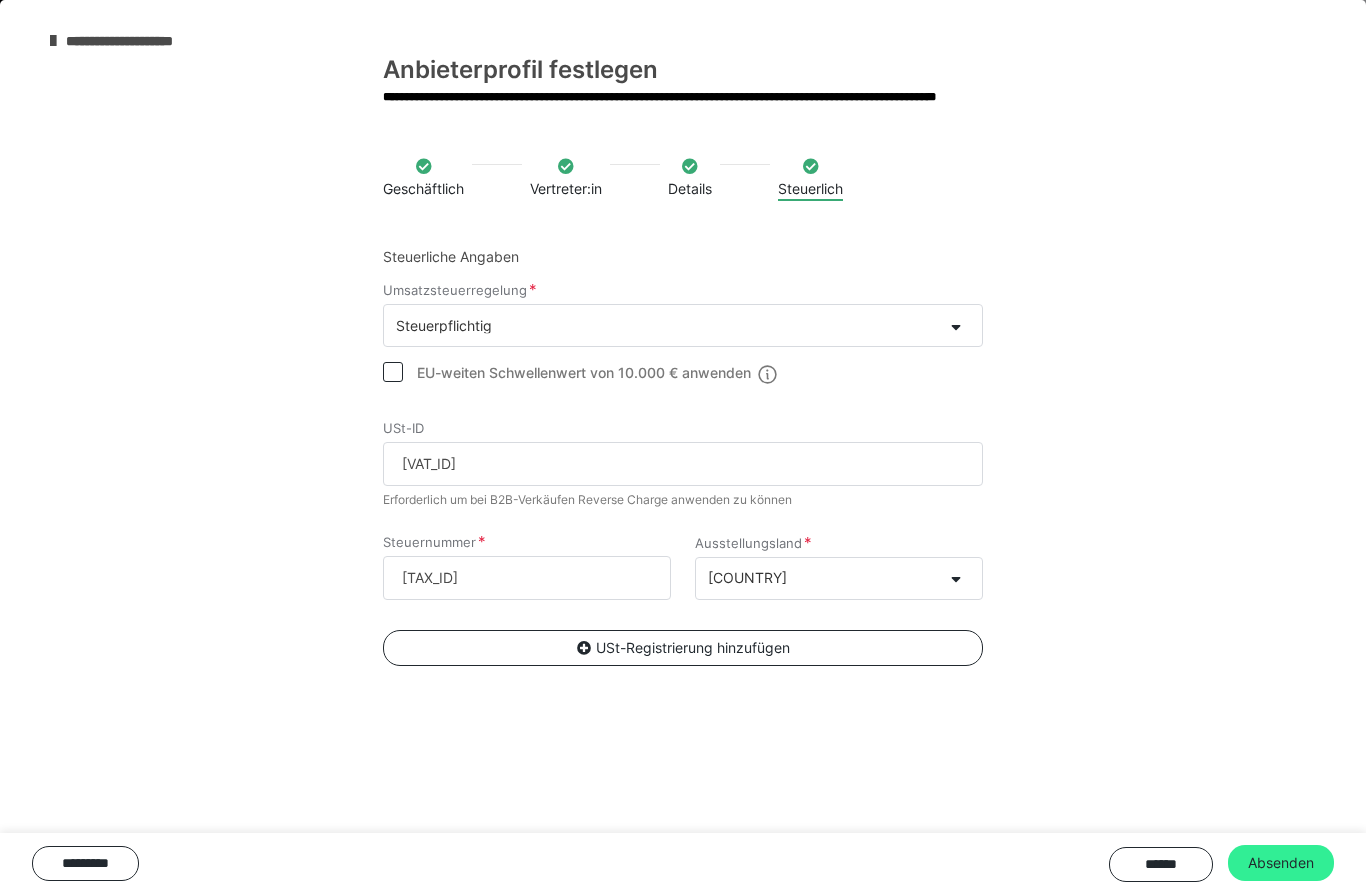 click on "Absenden" at bounding box center [1281, 863] 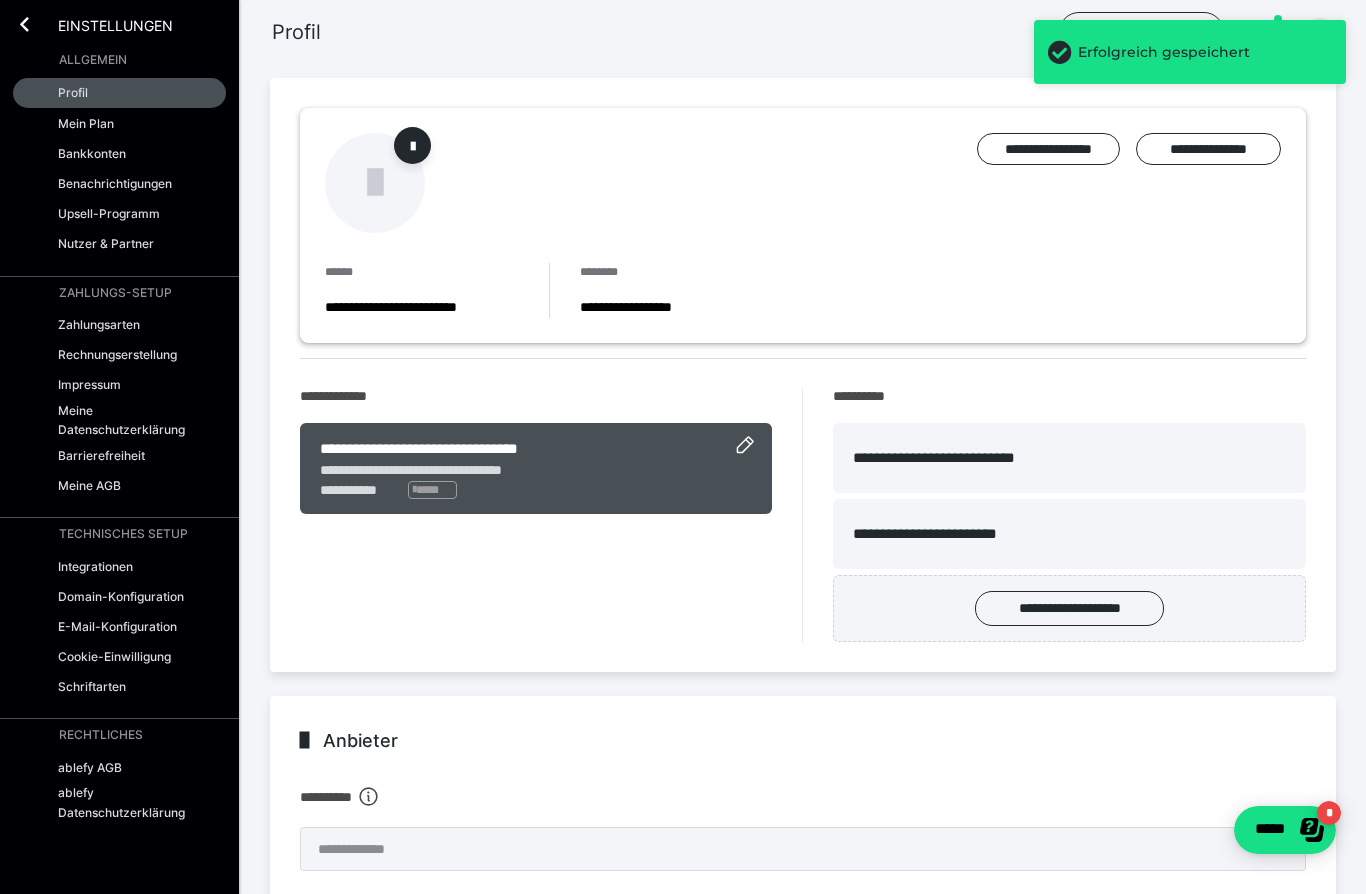 scroll, scrollTop: 0, scrollLeft: 0, axis: both 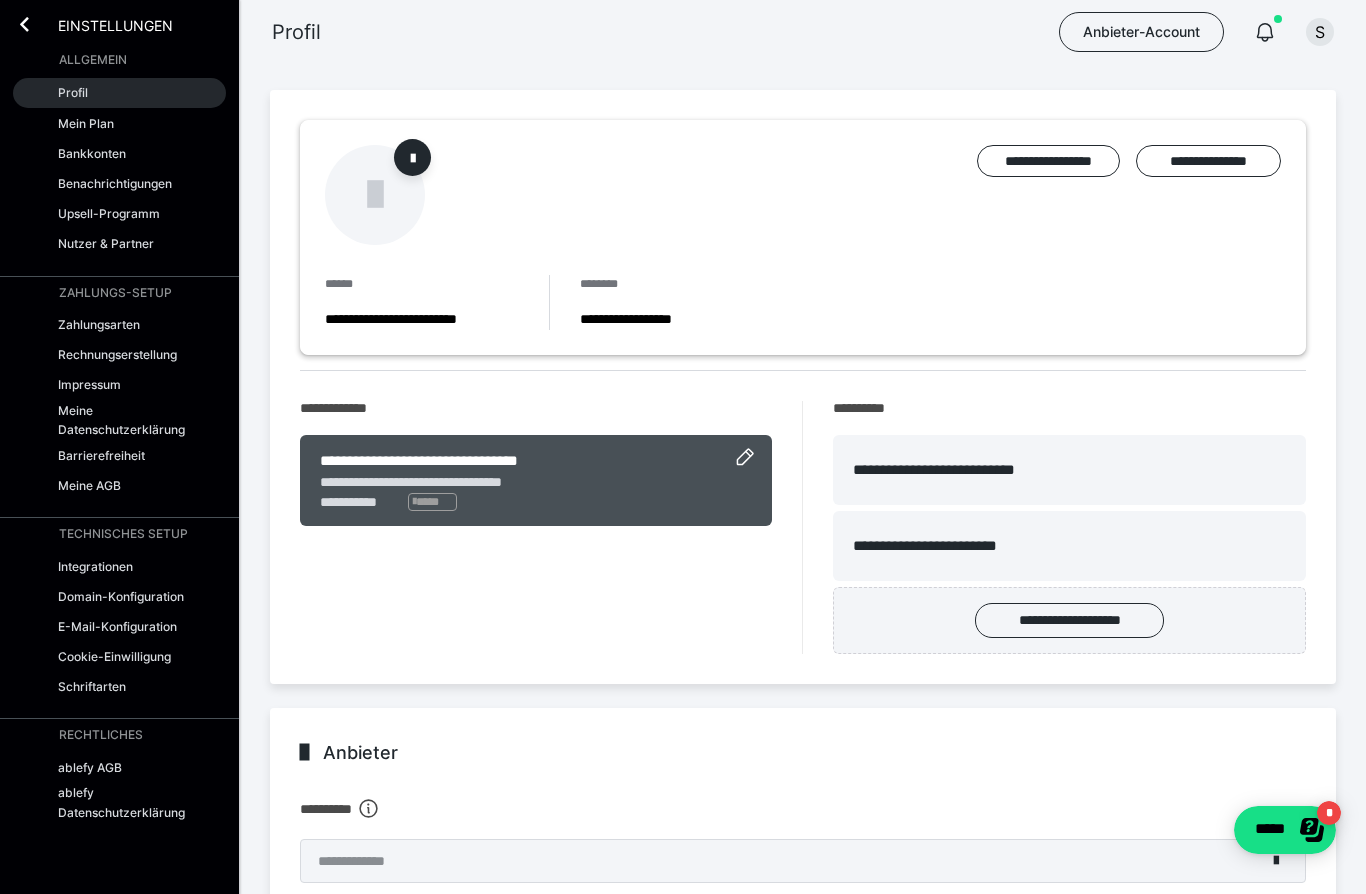 click on "Profil" at bounding box center (73, 92) 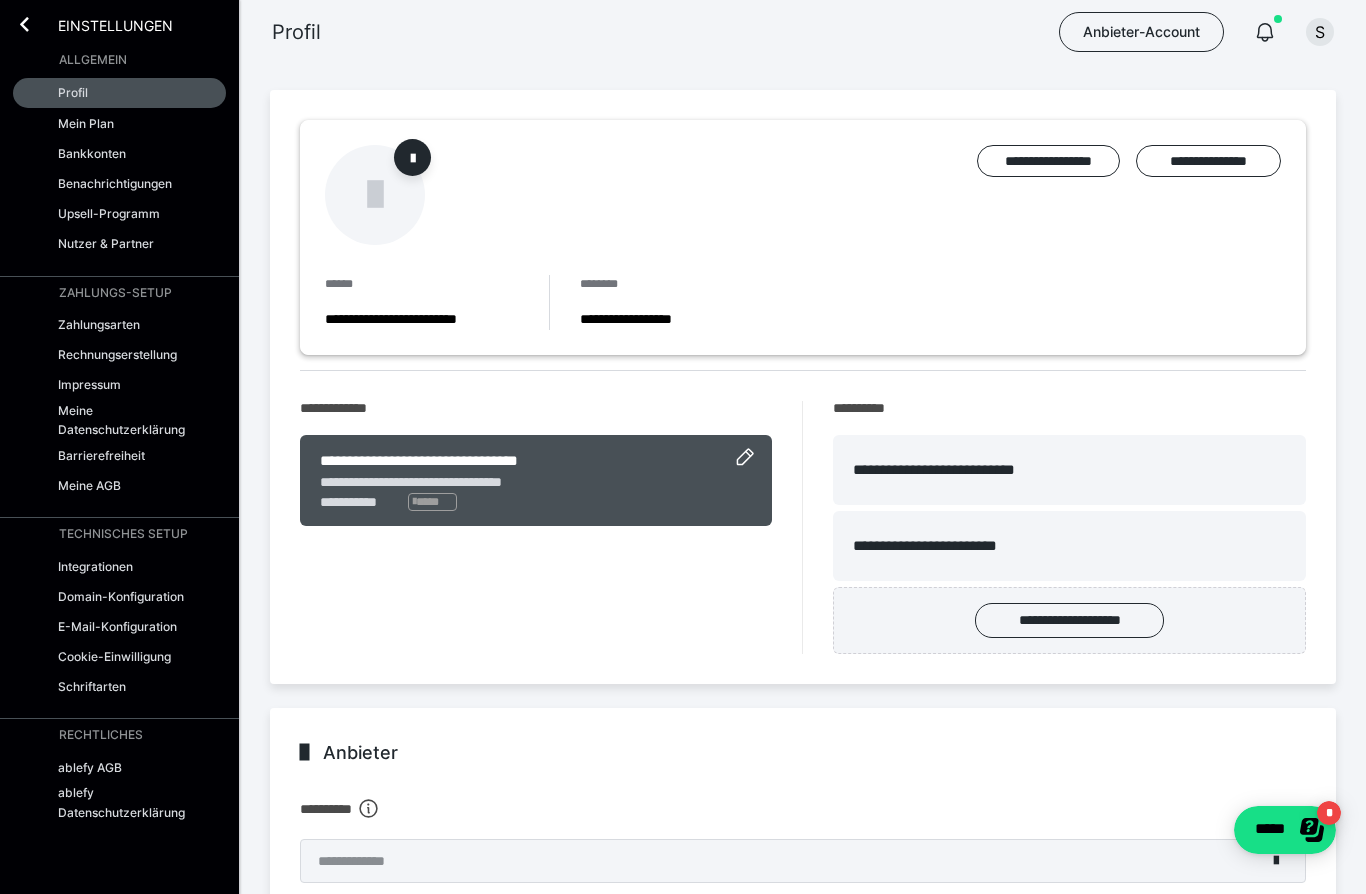 click on "Einstellungen" at bounding box center (101, 24) 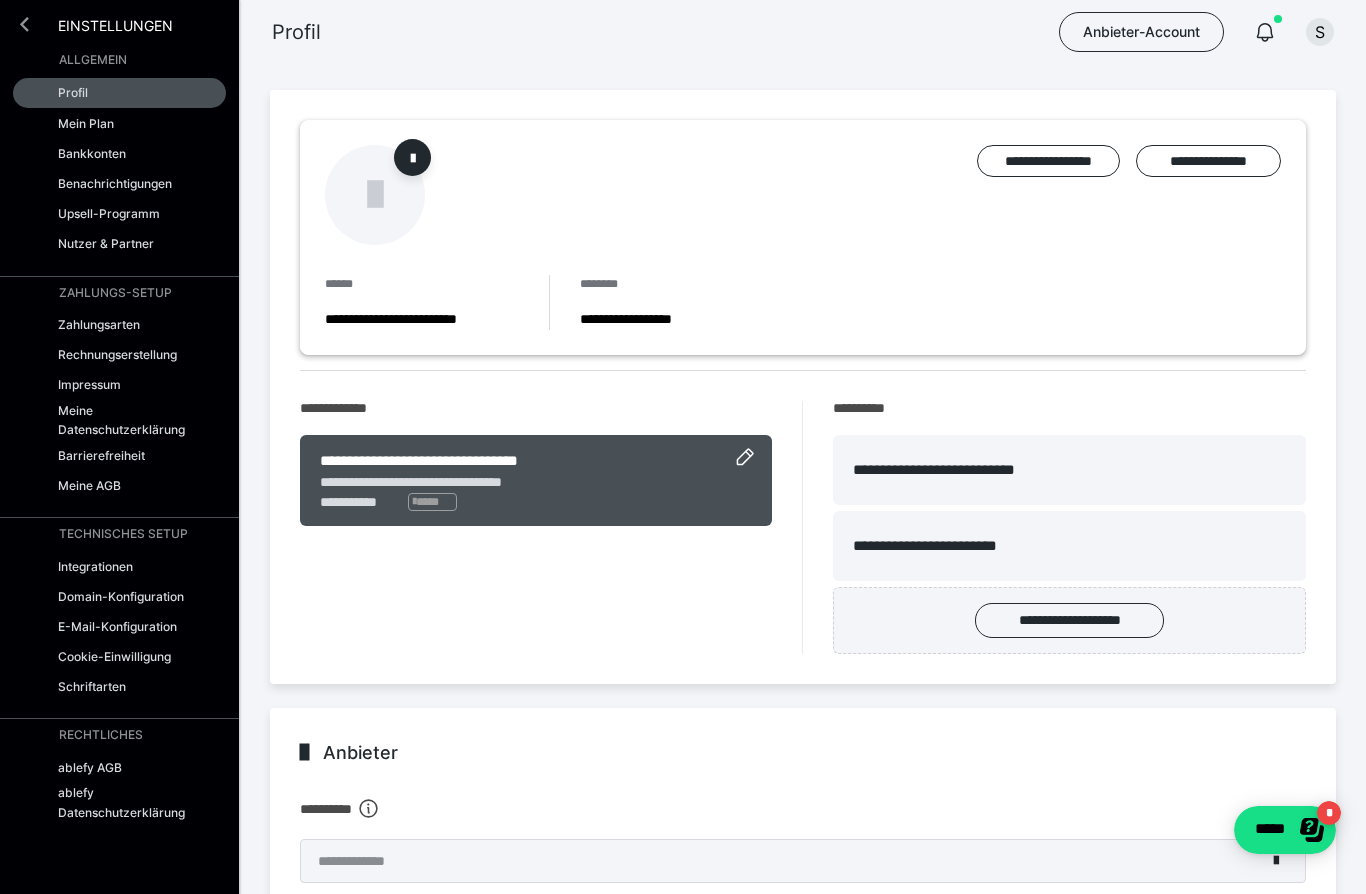 click at bounding box center (24, 24) 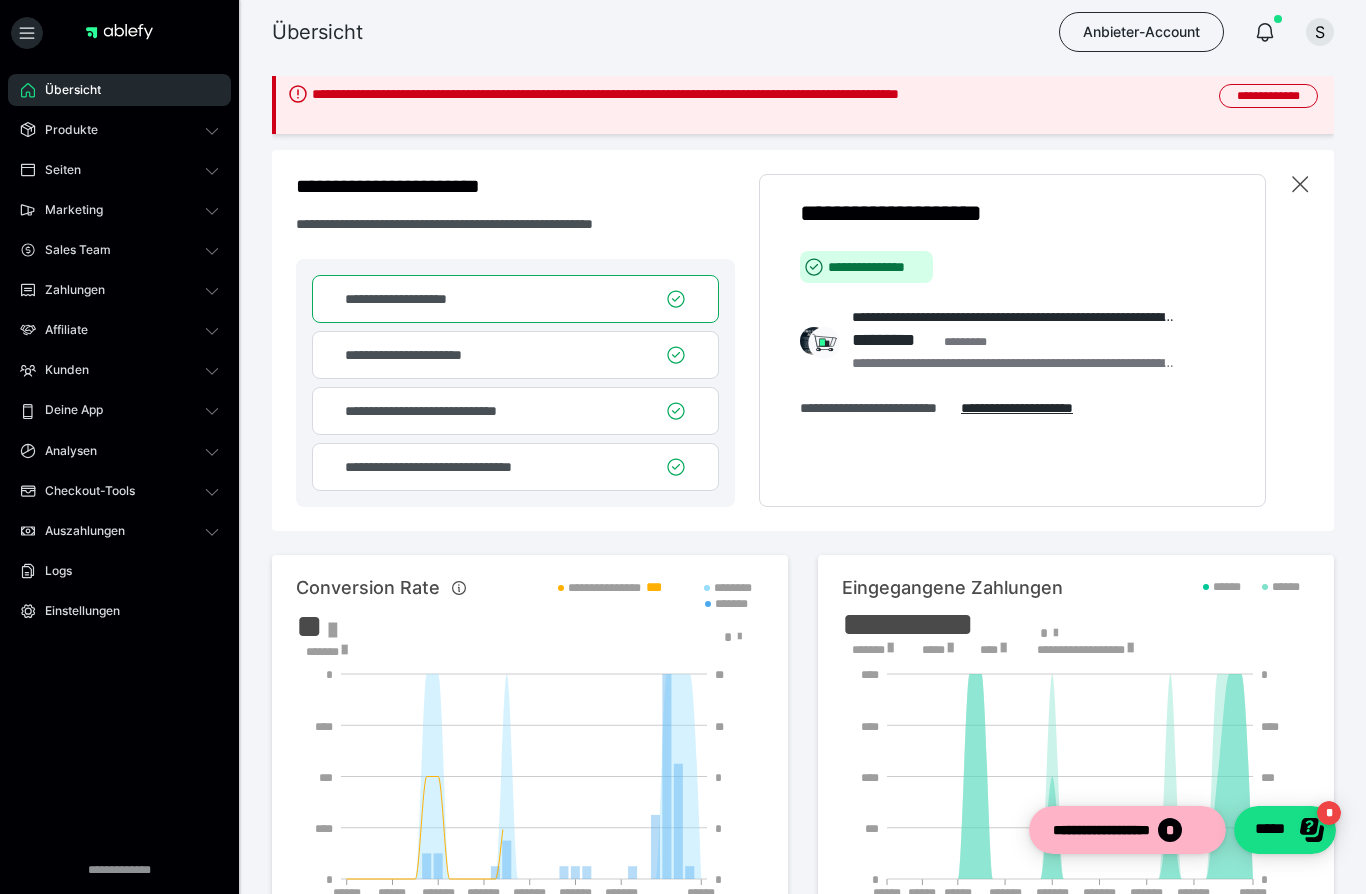 scroll, scrollTop: 0, scrollLeft: 0, axis: both 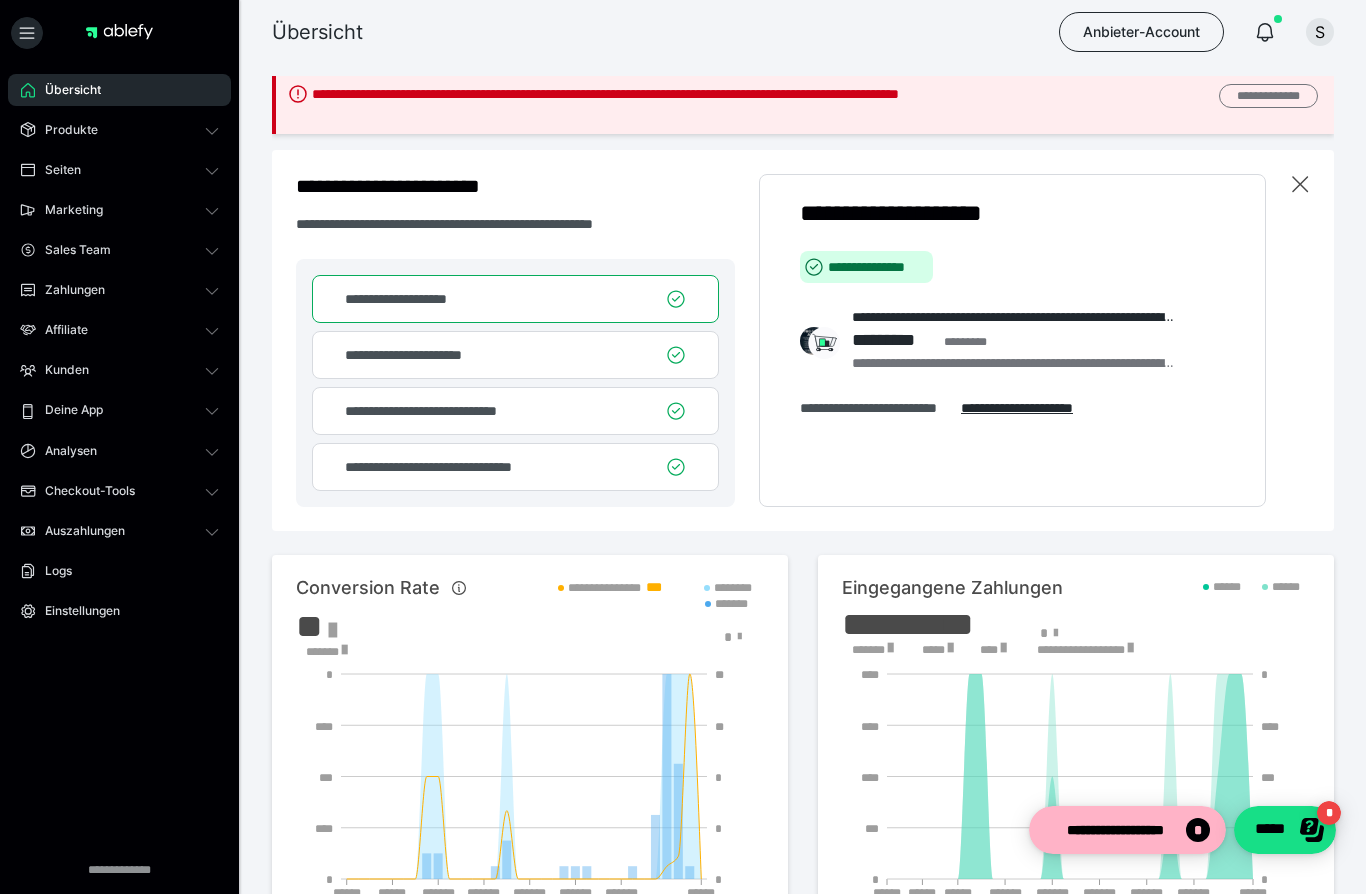 click on "**********" at bounding box center [1268, 96] 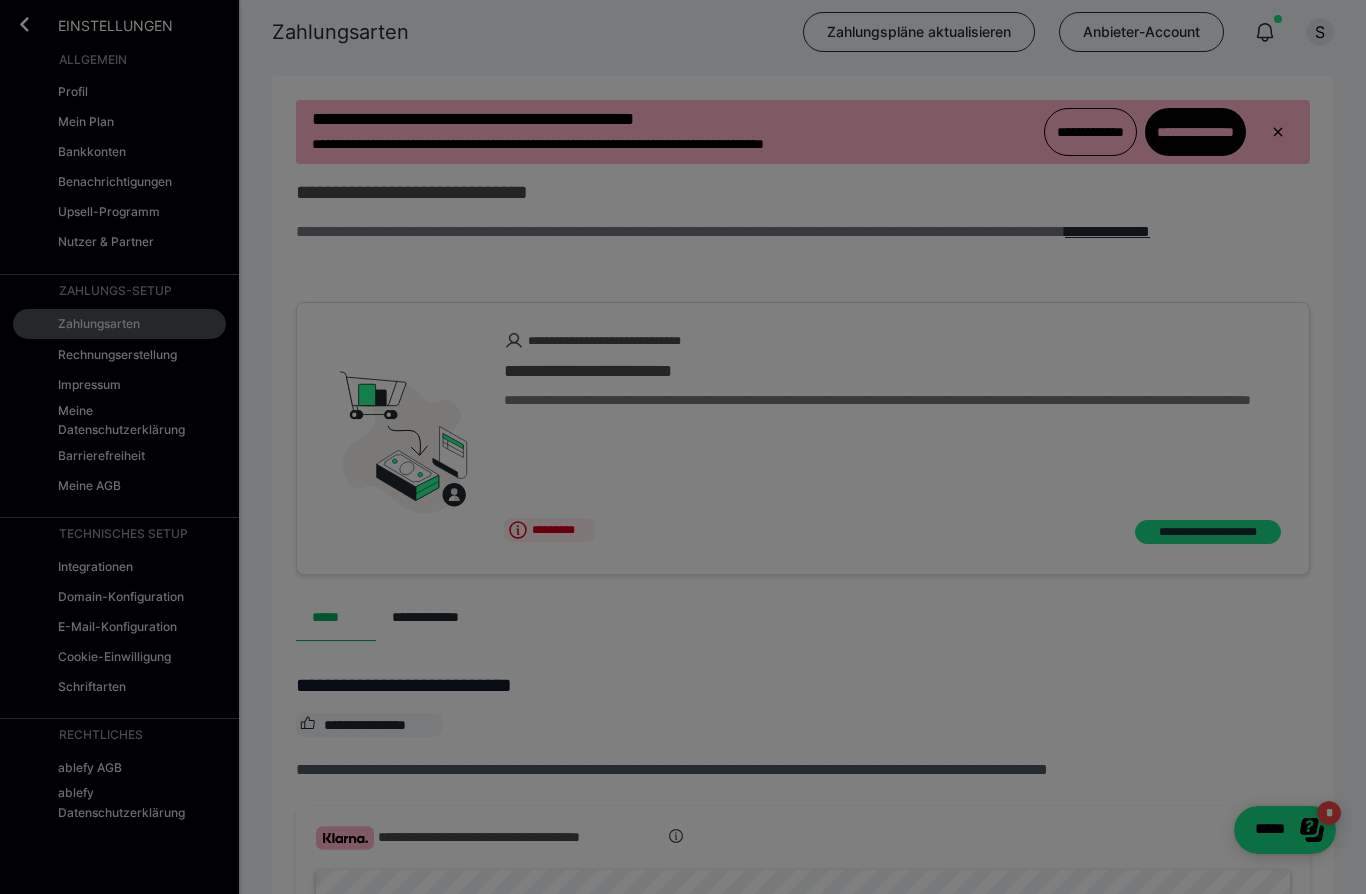 scroll, scrollTop: 0, scrollLeft: 0, axis: both 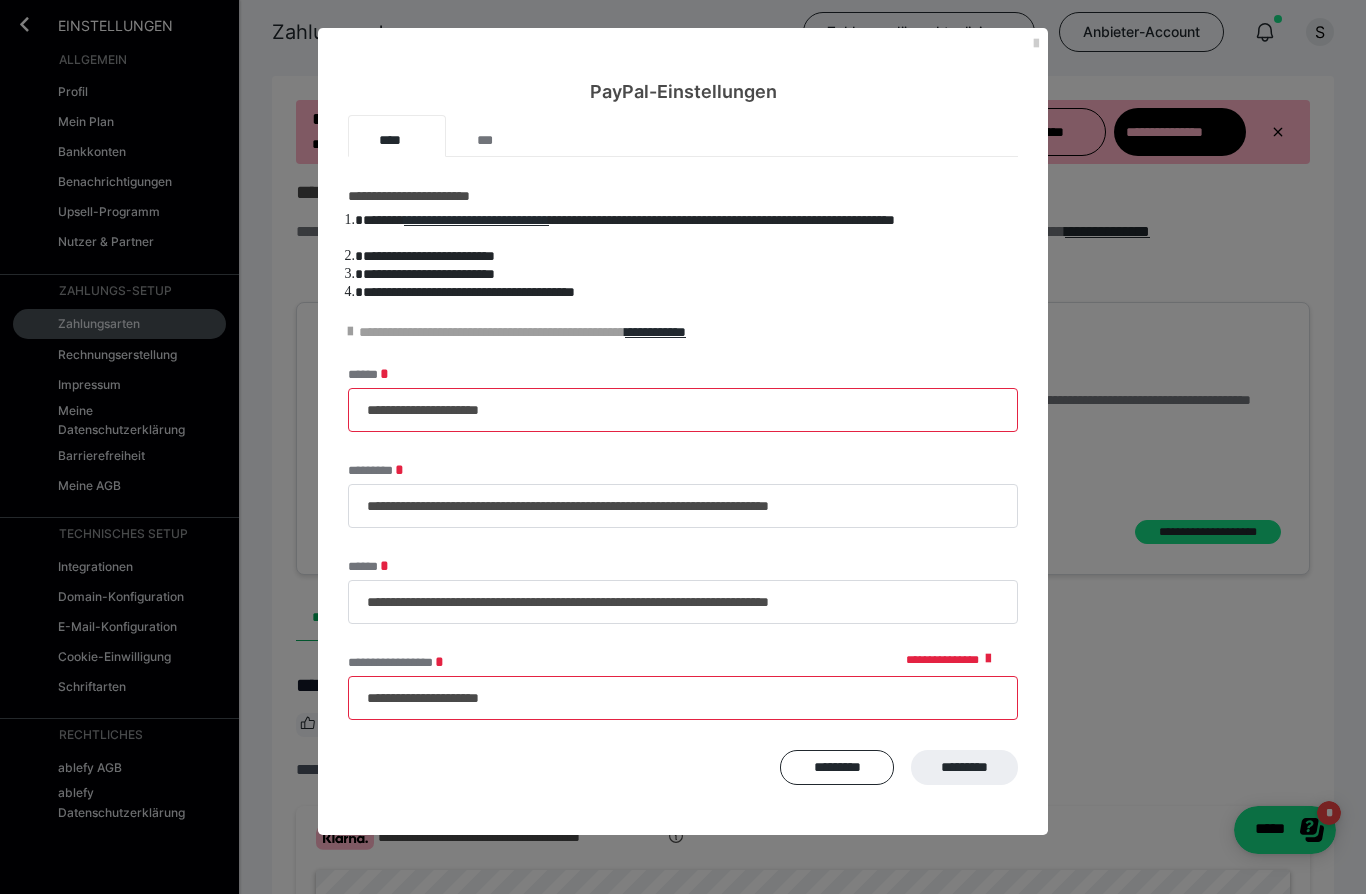 click on "**********" at bounding box center (683, 698) 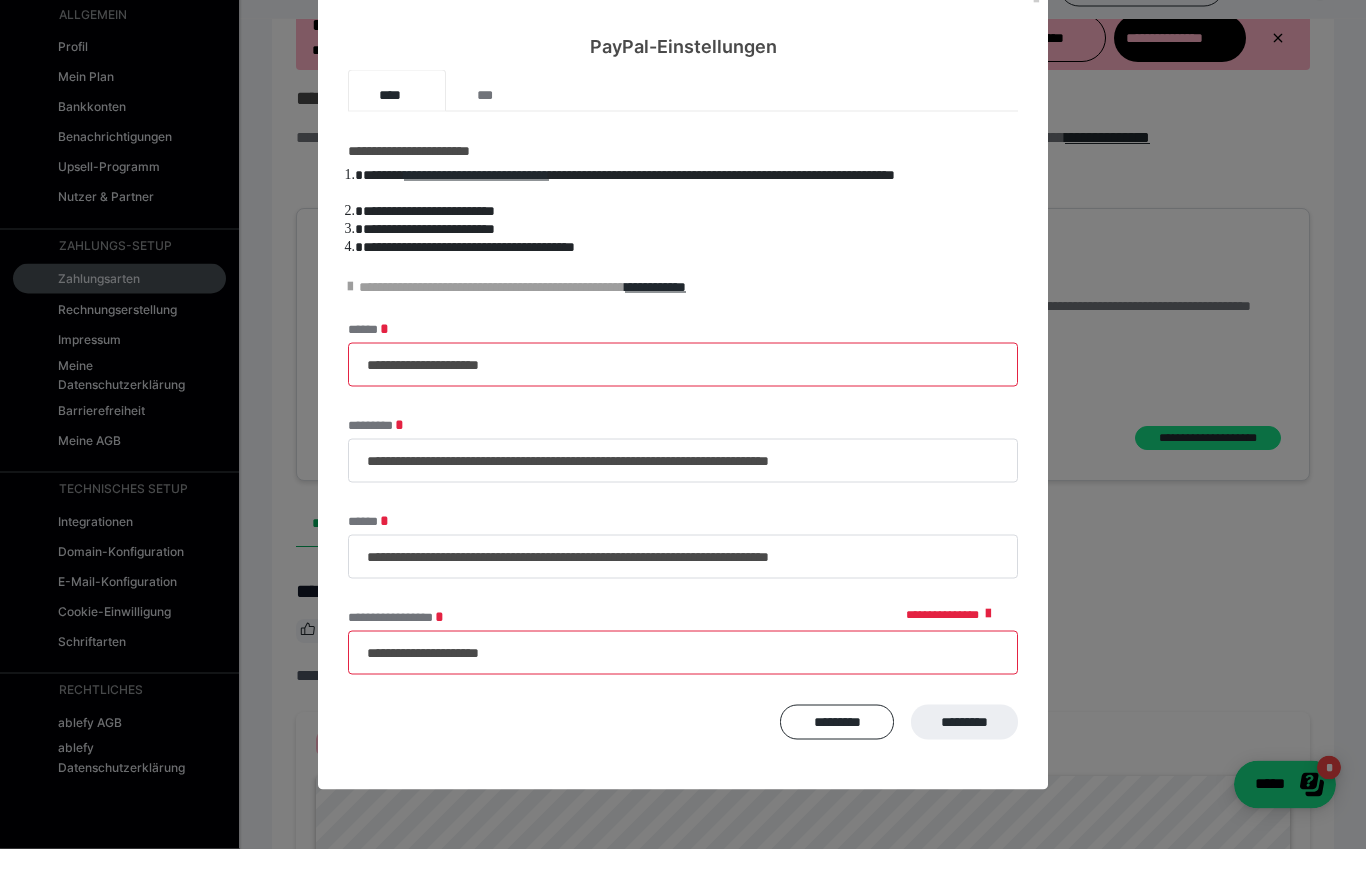 scroll, scrollTop: 2, scrollLeft: 0, axis: vertical 